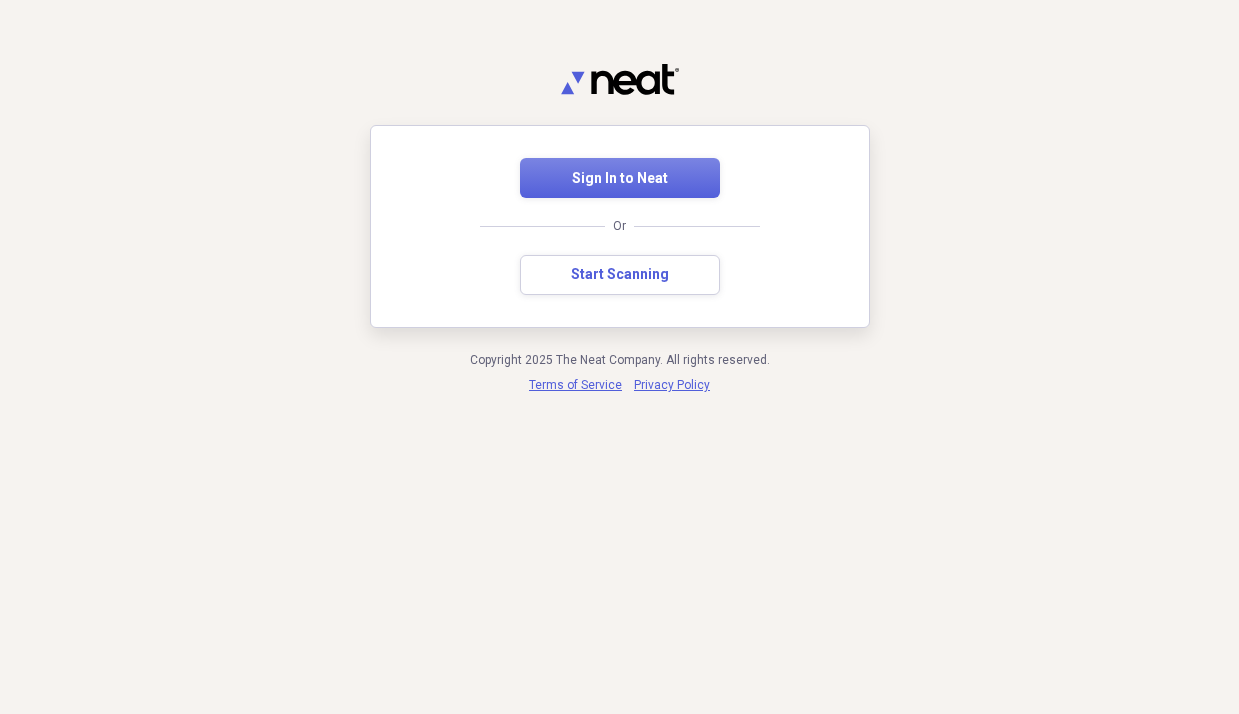 scroll, scrollTop: 0, scrollLeft: 0, axis: both 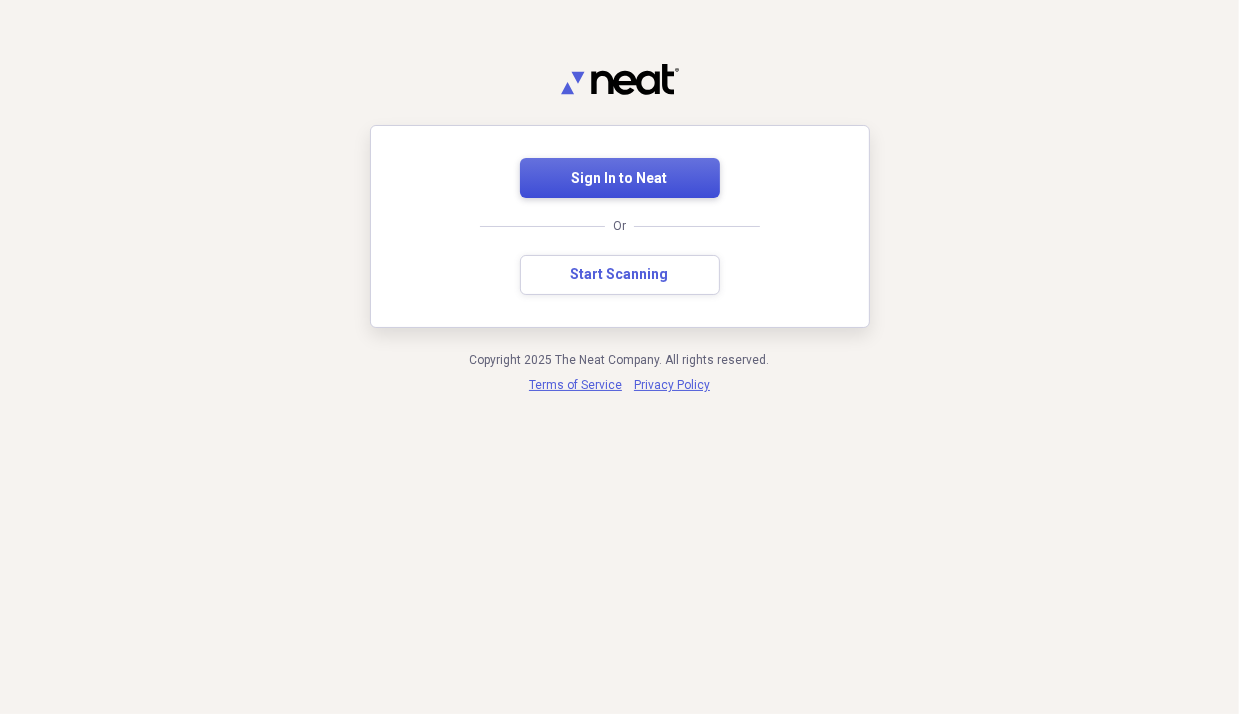click on "Sign In to Neat" at bounding box center (620, 179) 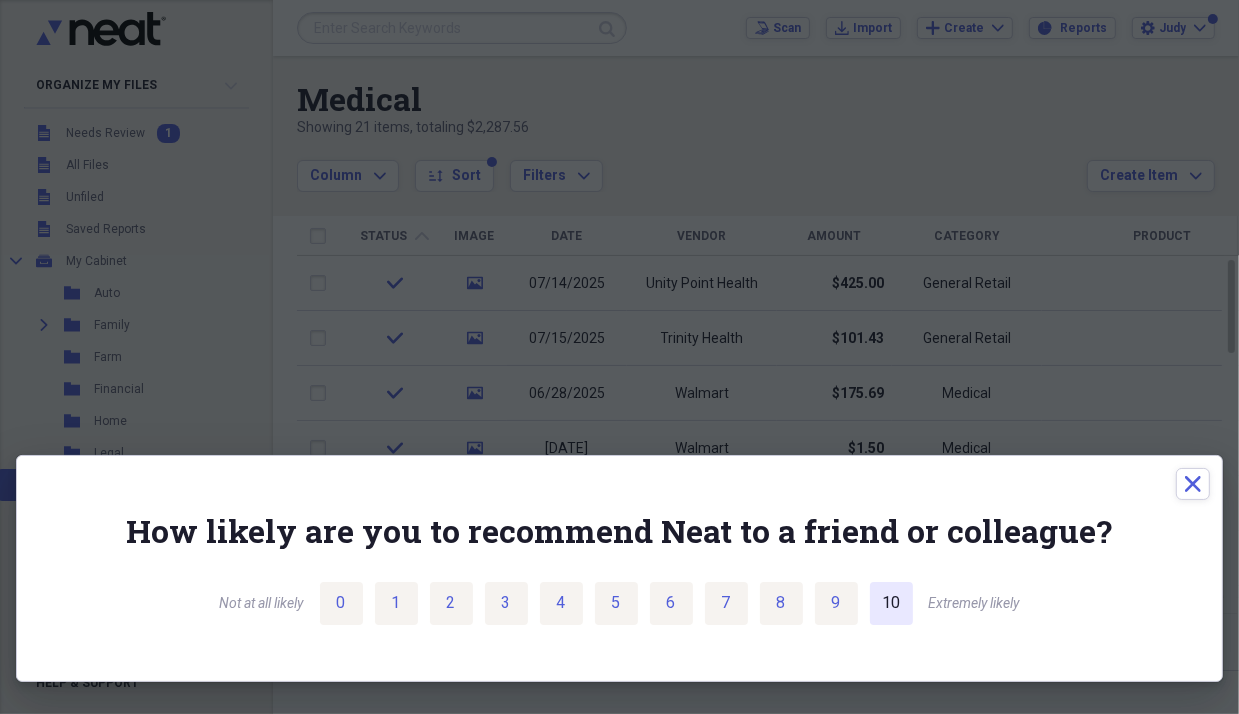 click on "10" at bounding box center [891, 603] 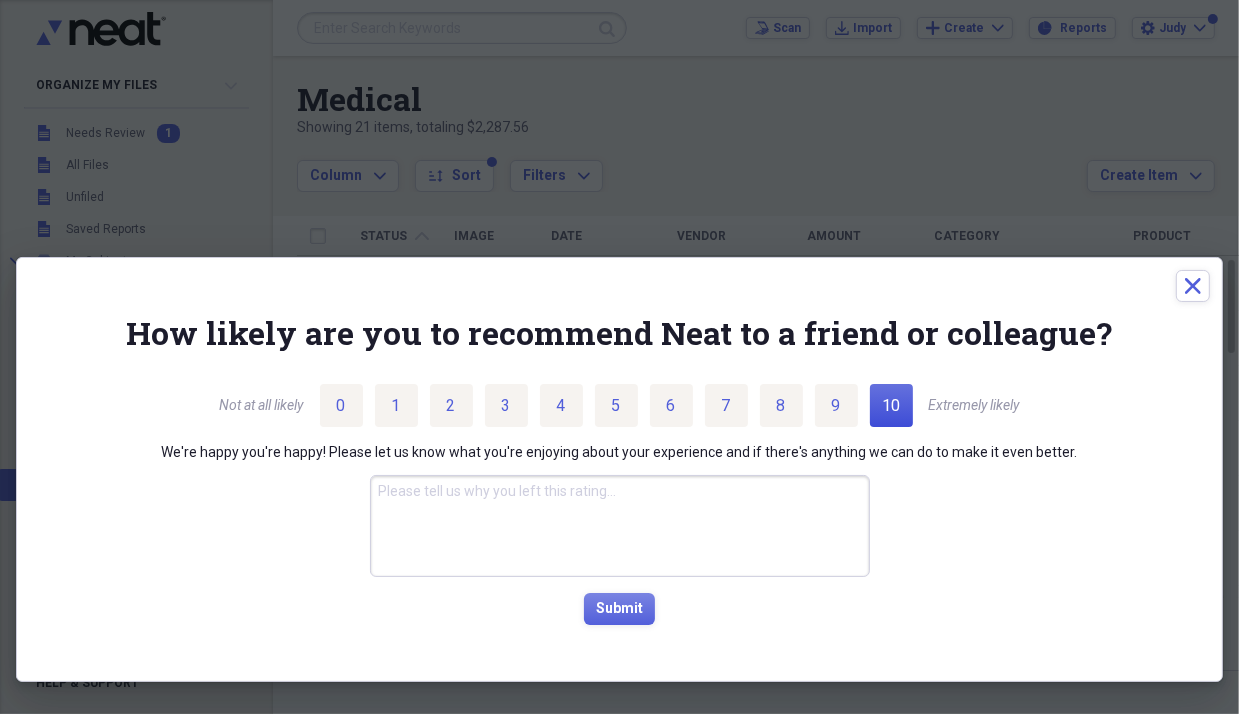 click on "10" at bounding box center [891, 406] 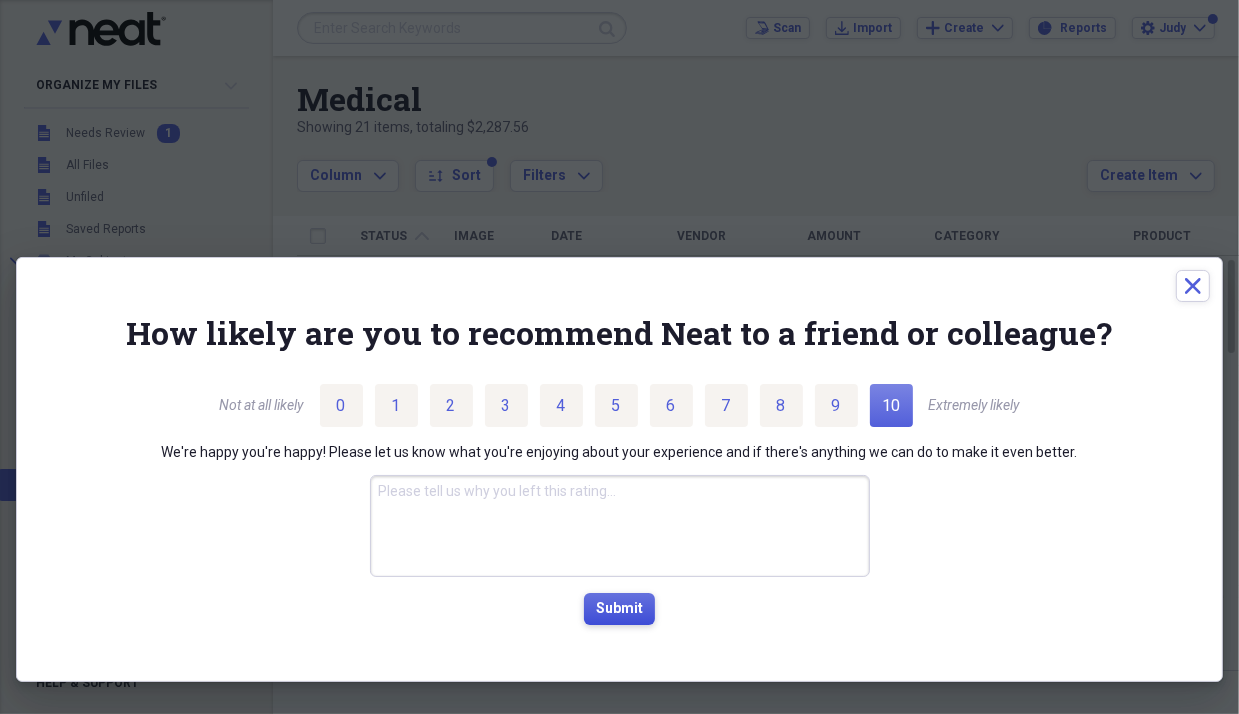 click on "Submit" at bounding box center (619, 609) 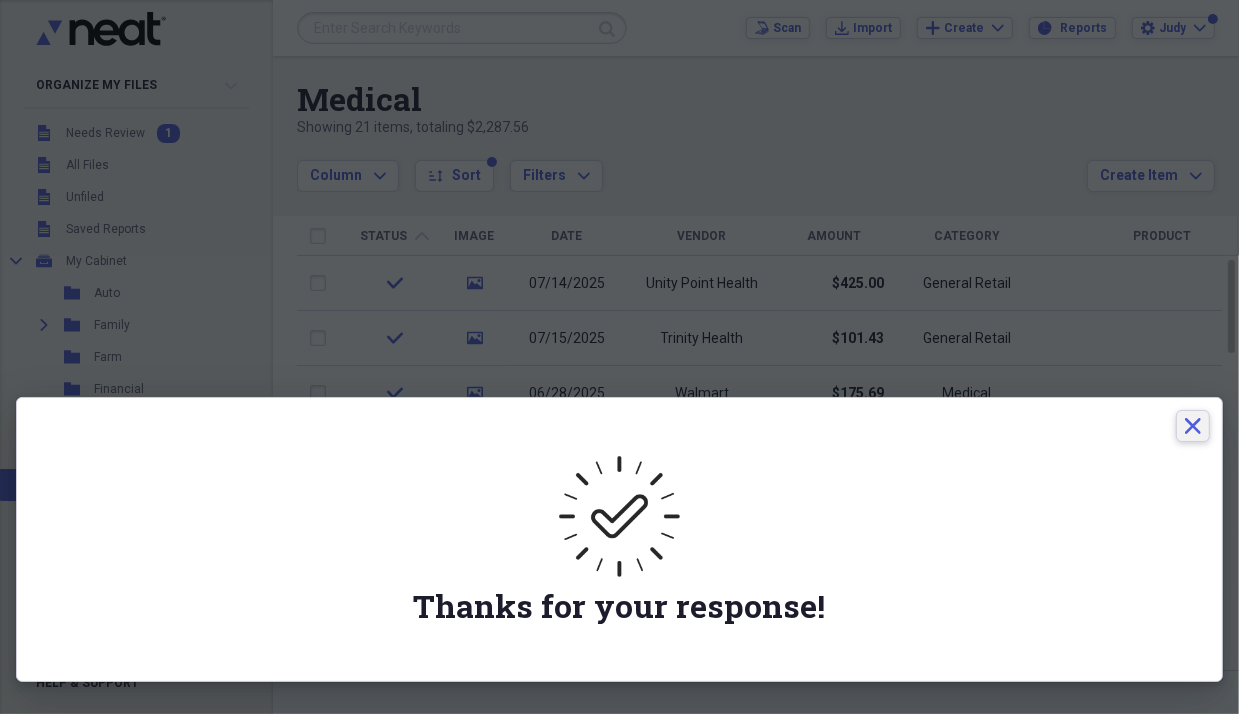 click 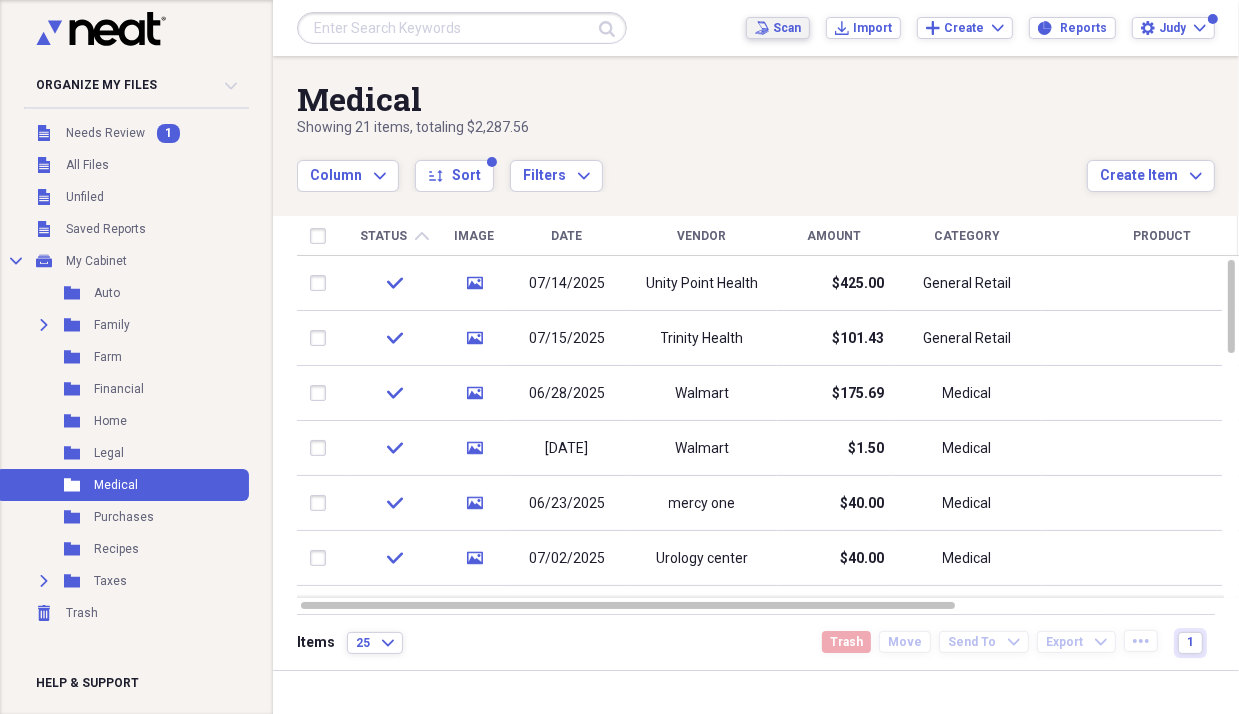 click on "Scan" at bounding box center (787, 28) 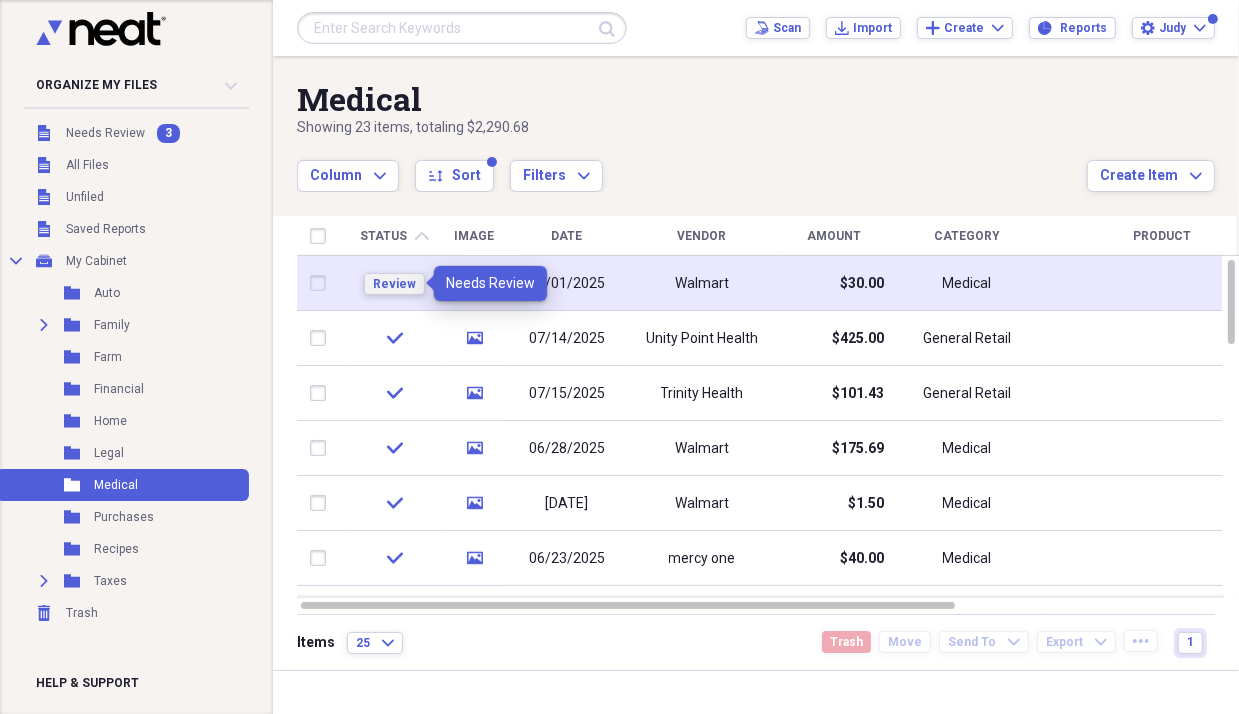click on "Review" at bounding box center [394, 284] 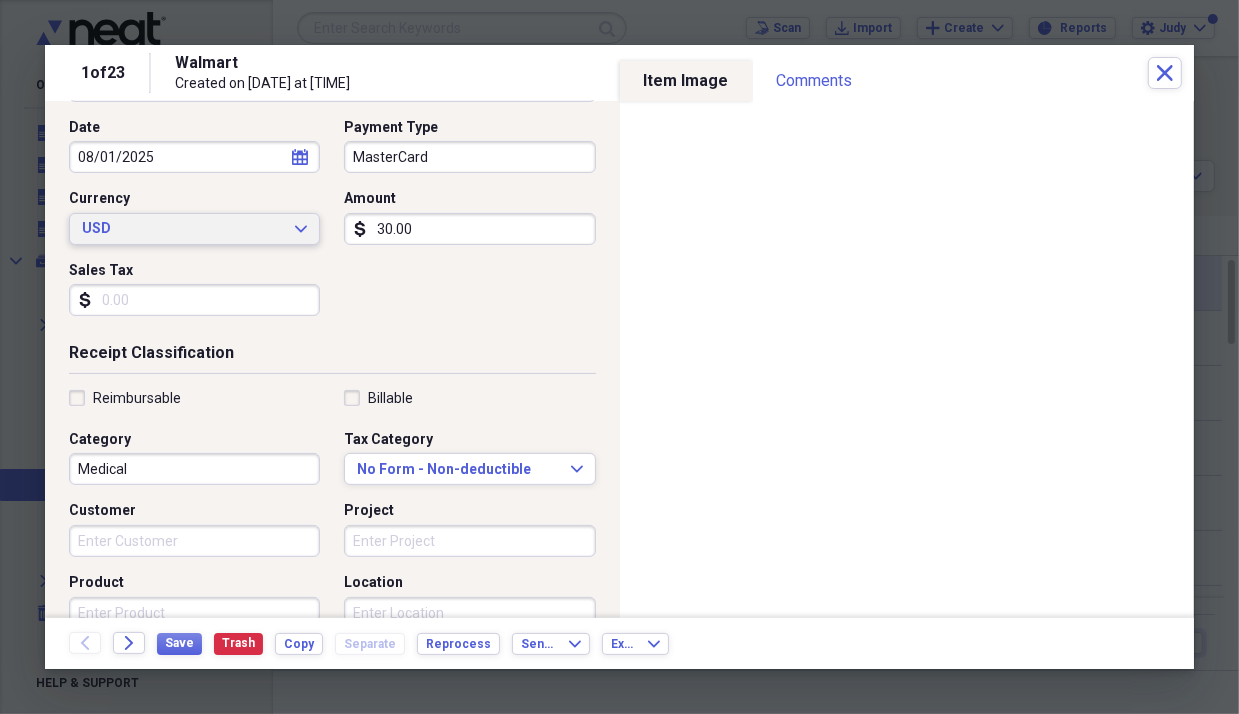 scroll, scrollTop: 300, scrollLeft: 0, axis: vertical 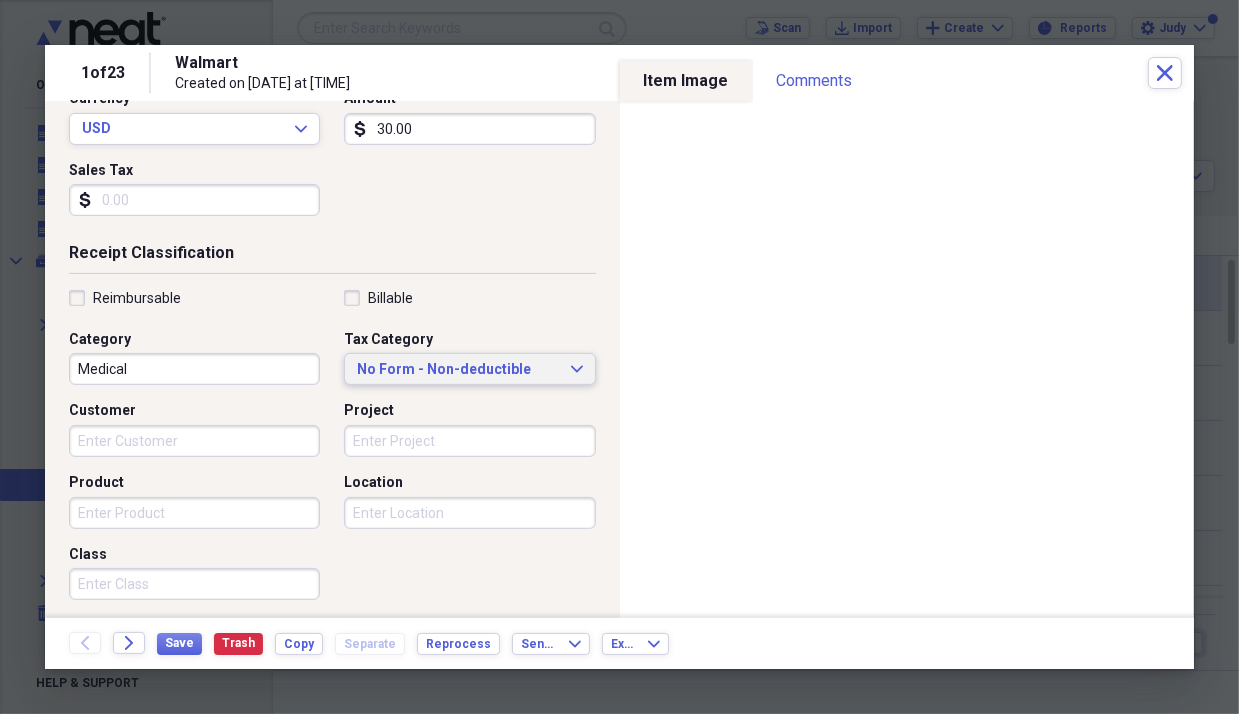 click on "Expand" 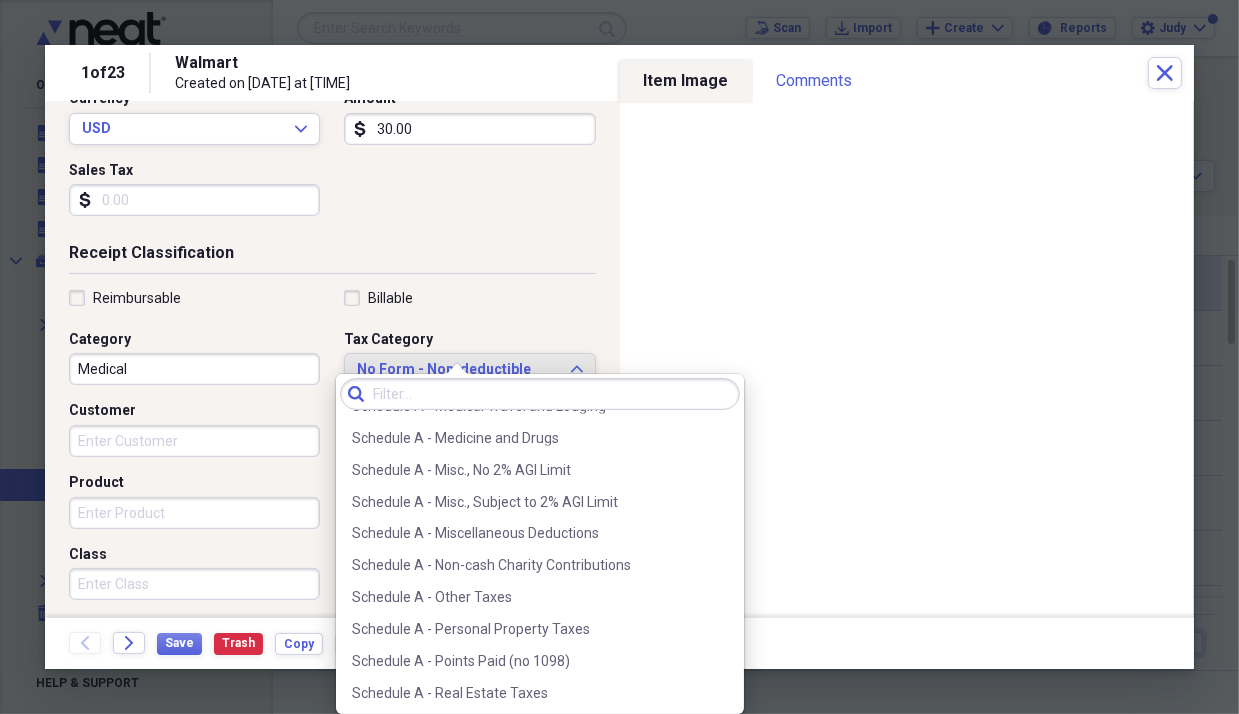 scroll, scrollTop: 2900, scrollLeft: 0, axis: vertical 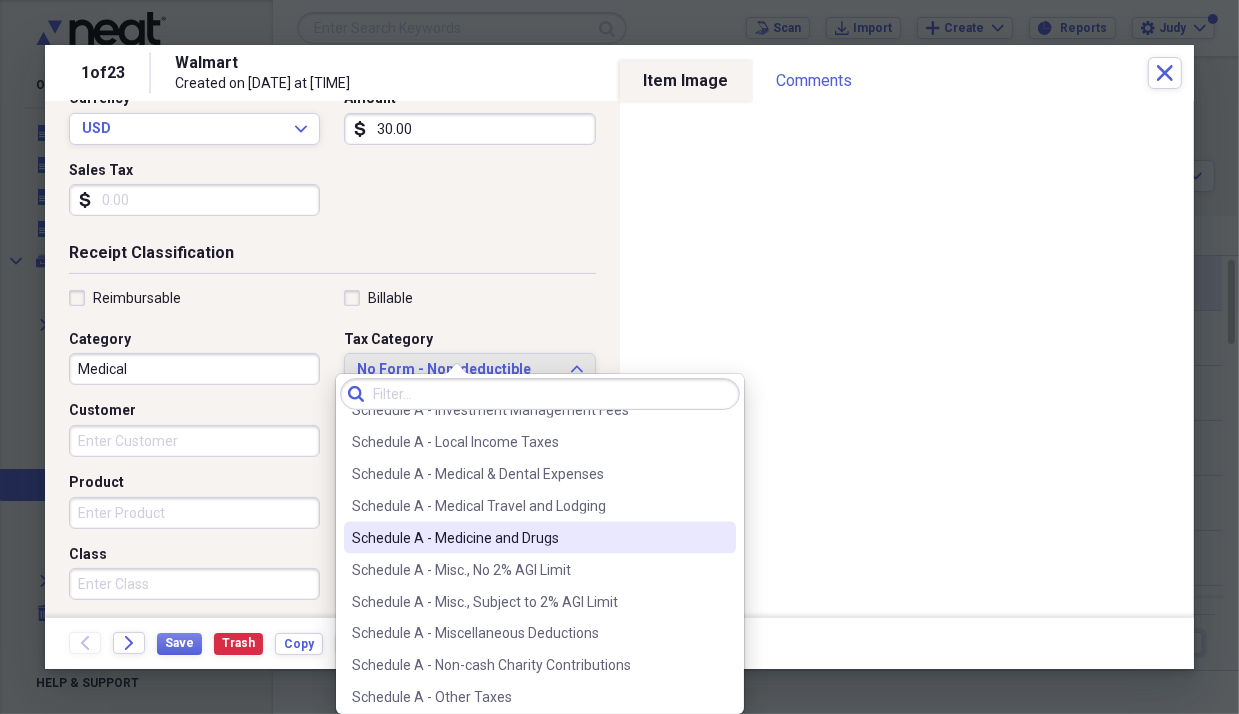 click on "Schedule A - Medicine and Drugs" at bounding box center [528, 538] 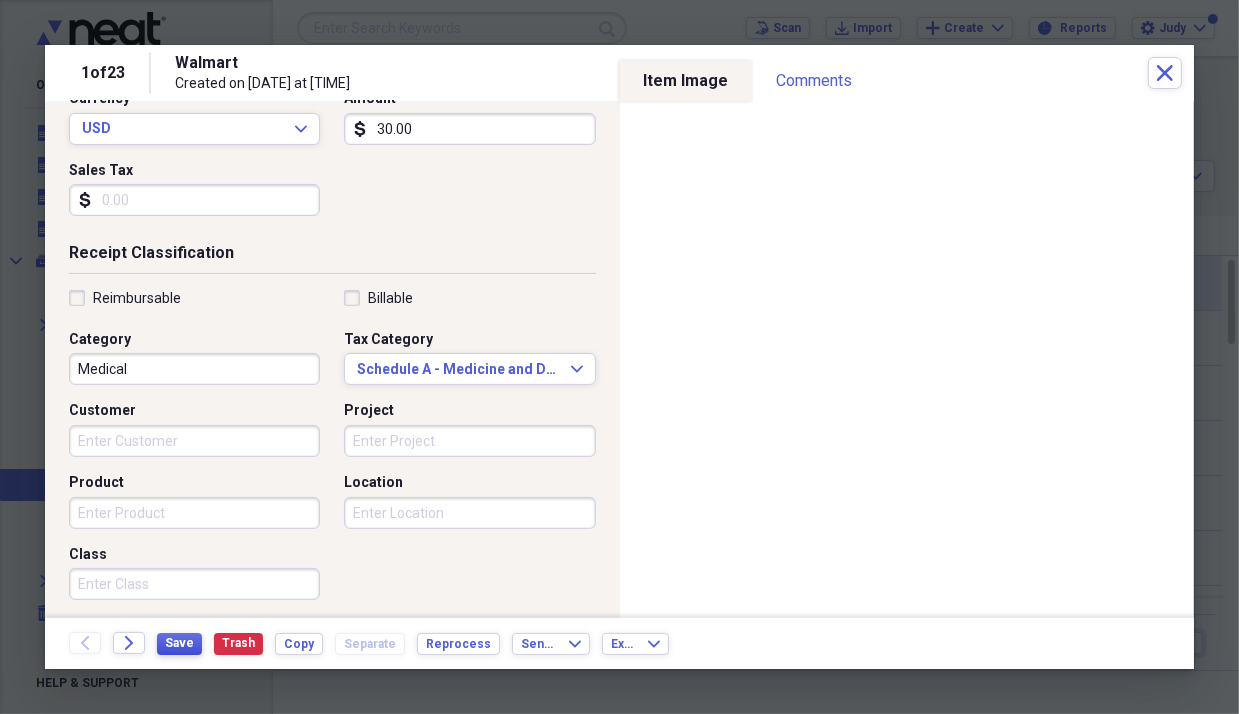 click on "Save" at bounding box center (179, 643) 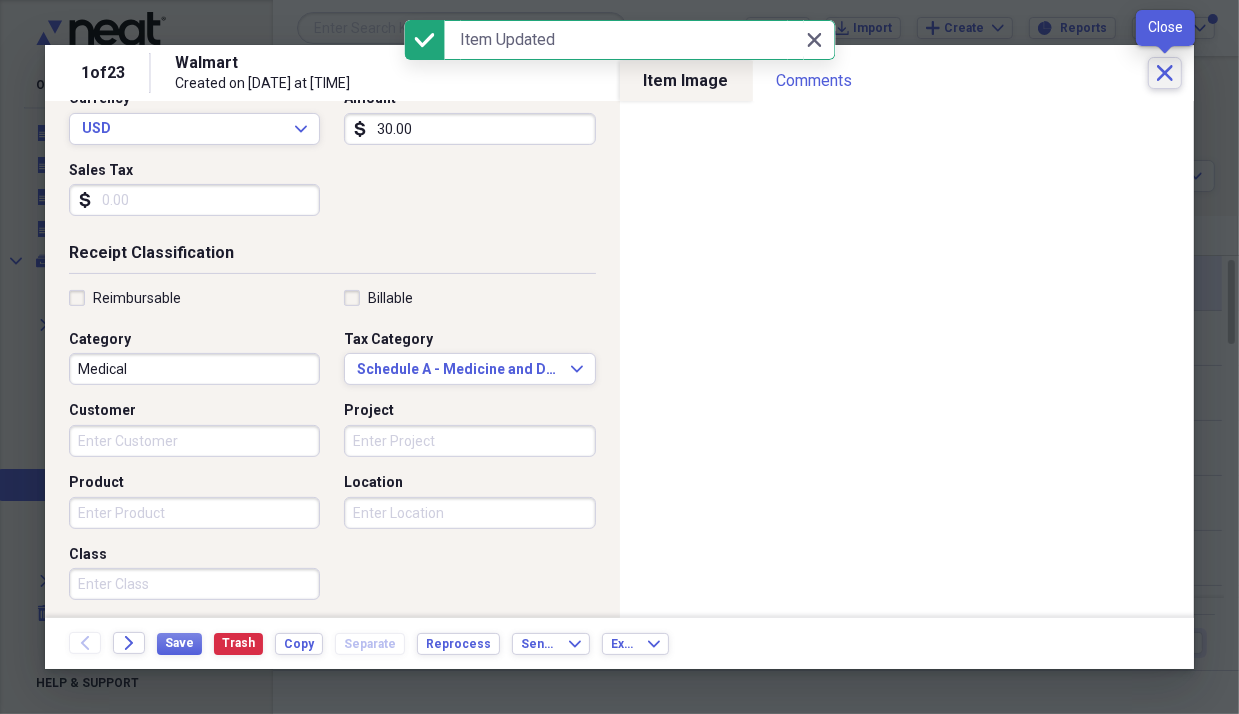 click 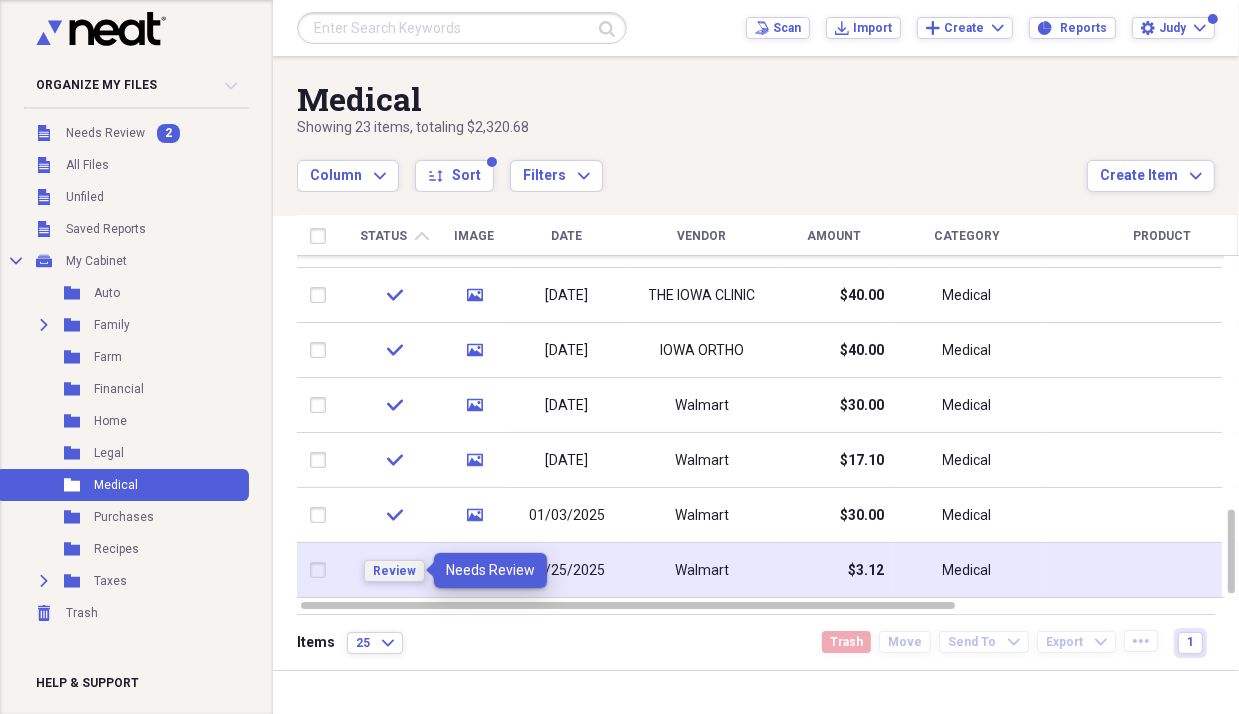 click on "Review" at bounding box center (394, 571) 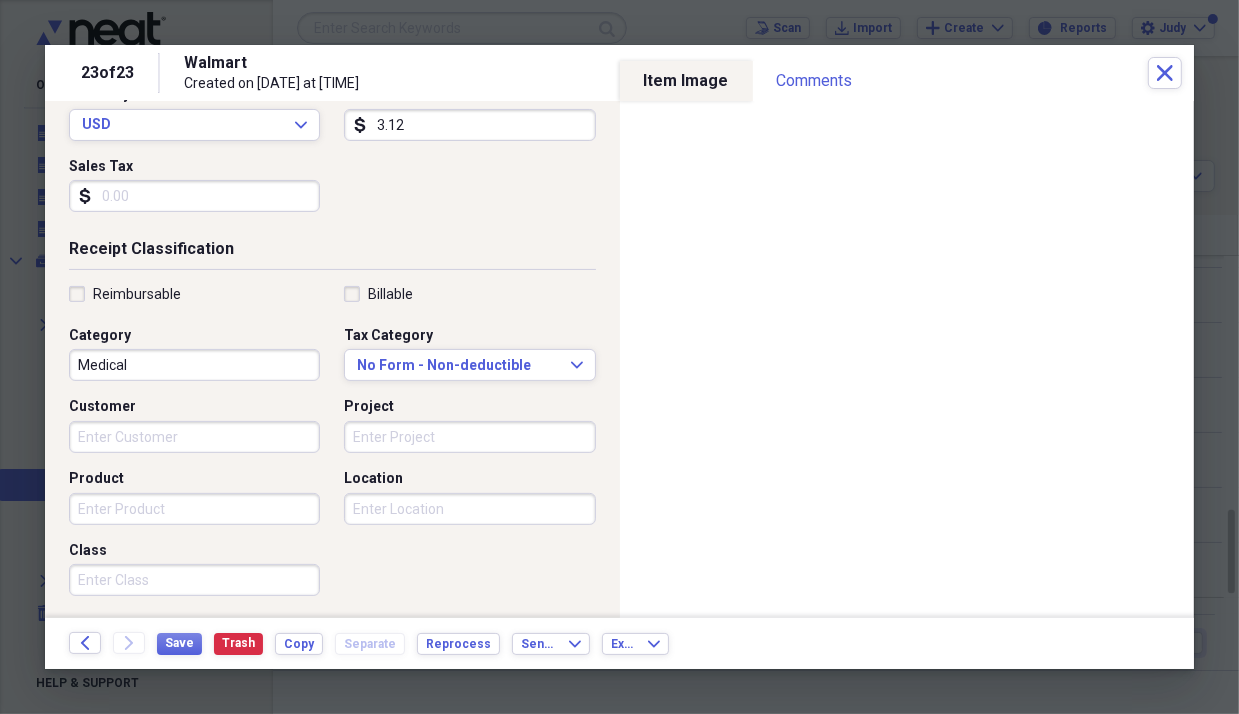 scroll, scrollTop: 400, scrollLeft: 0, axis: vertical 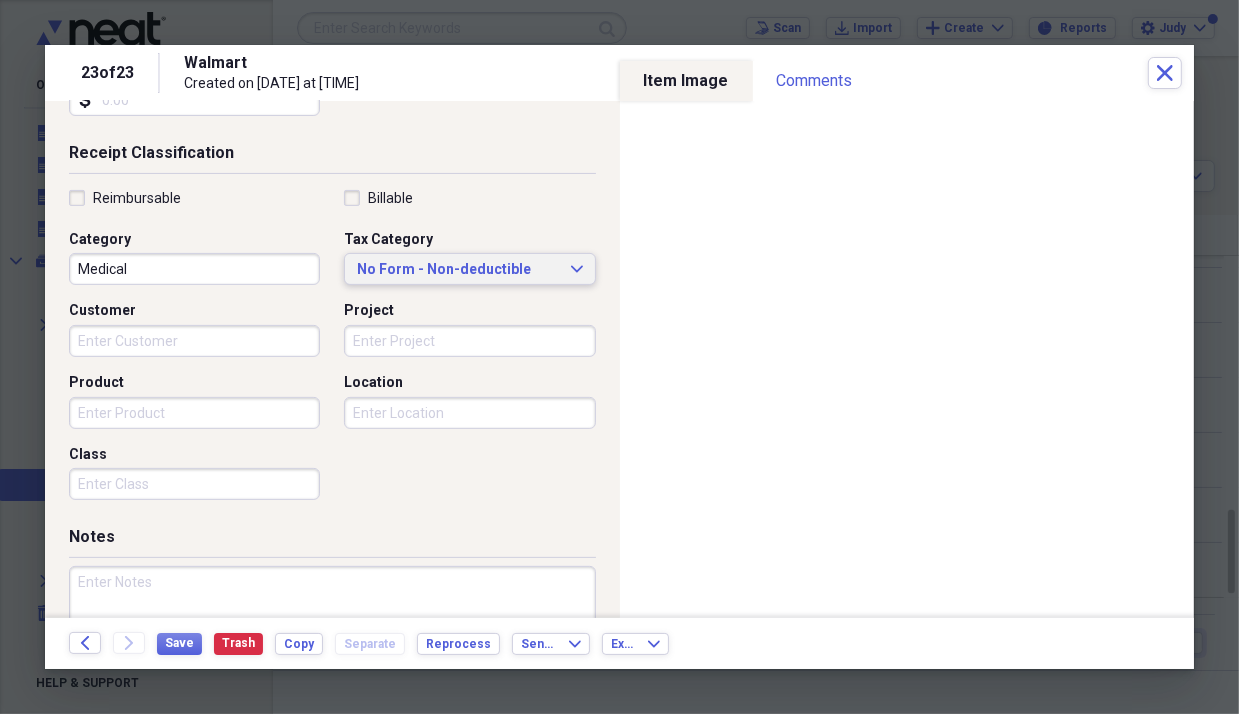 click on "Expand" 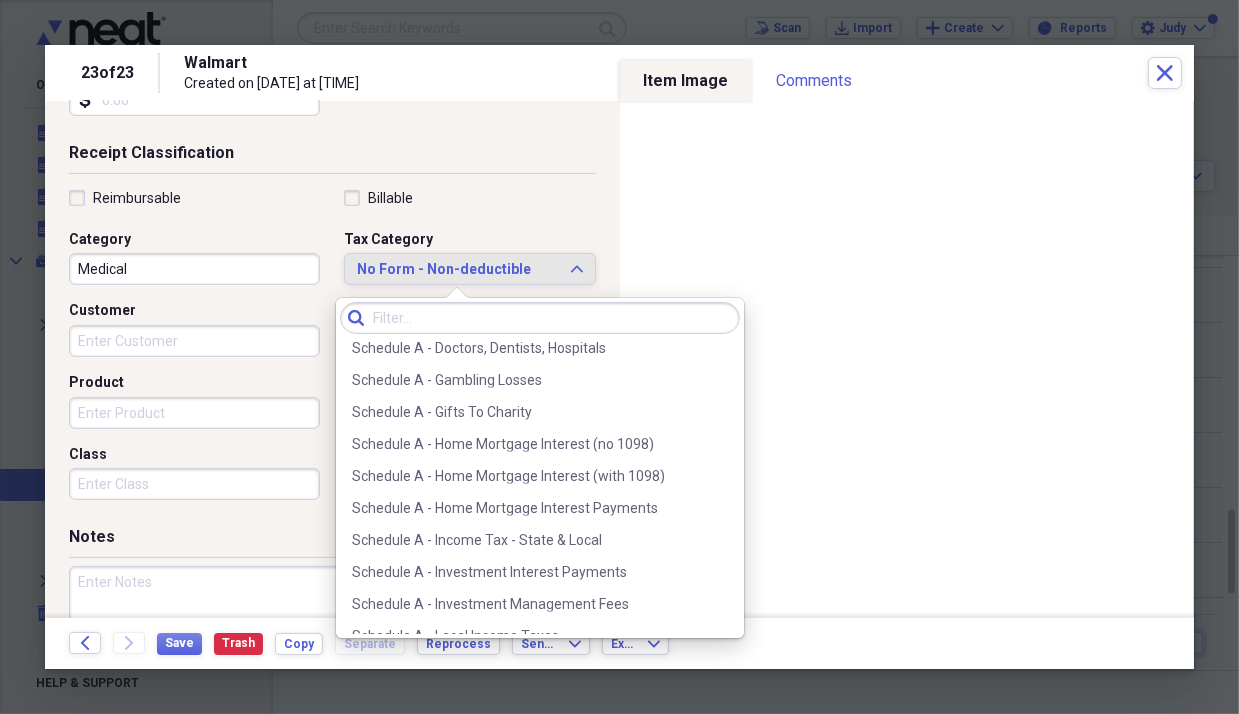 scroll, scrollTop: 2900, scrollLeft: 0, axis: vertical 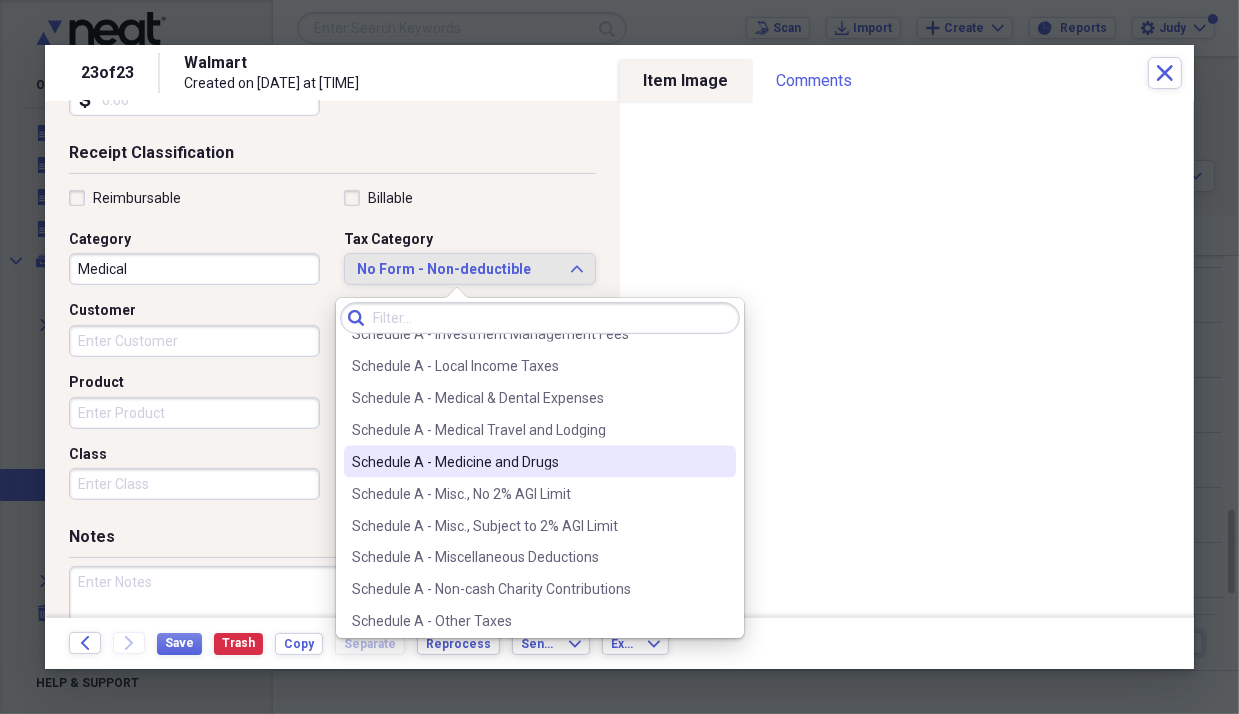 click on "Schedule A - Medicine and Drugs" at bounding box center [528, 462] 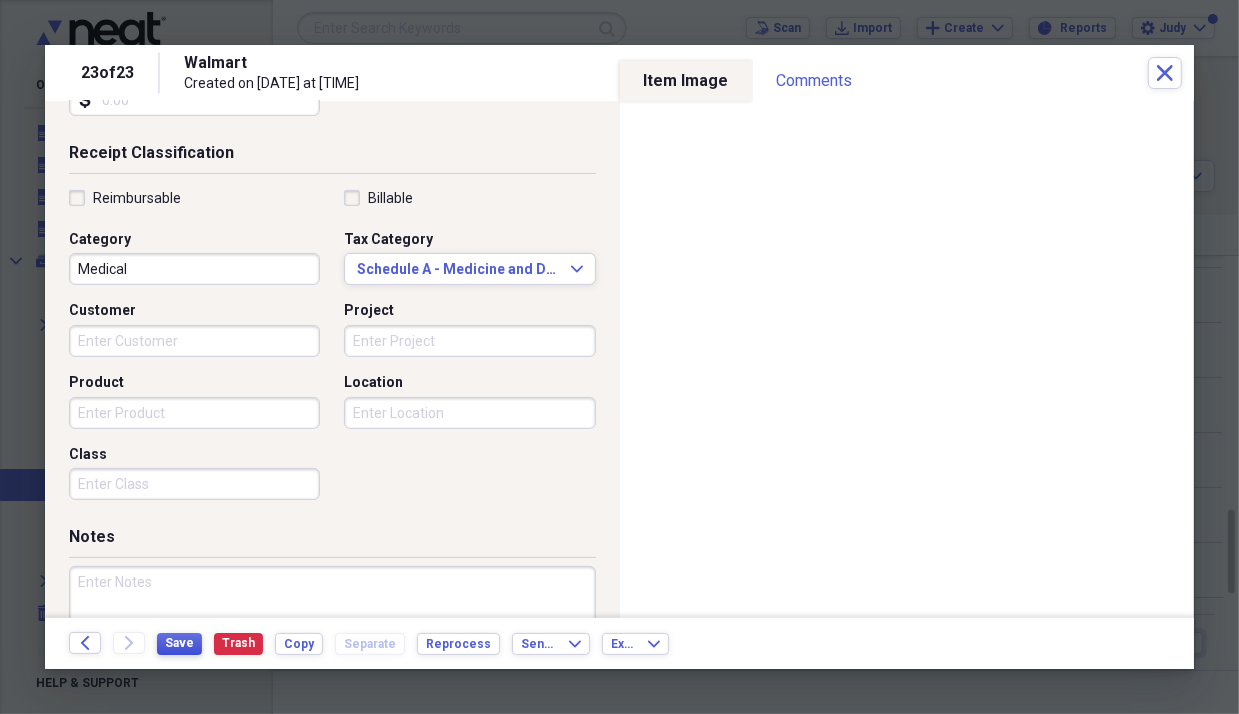 click on "Save" at bounding box center (179, 643) 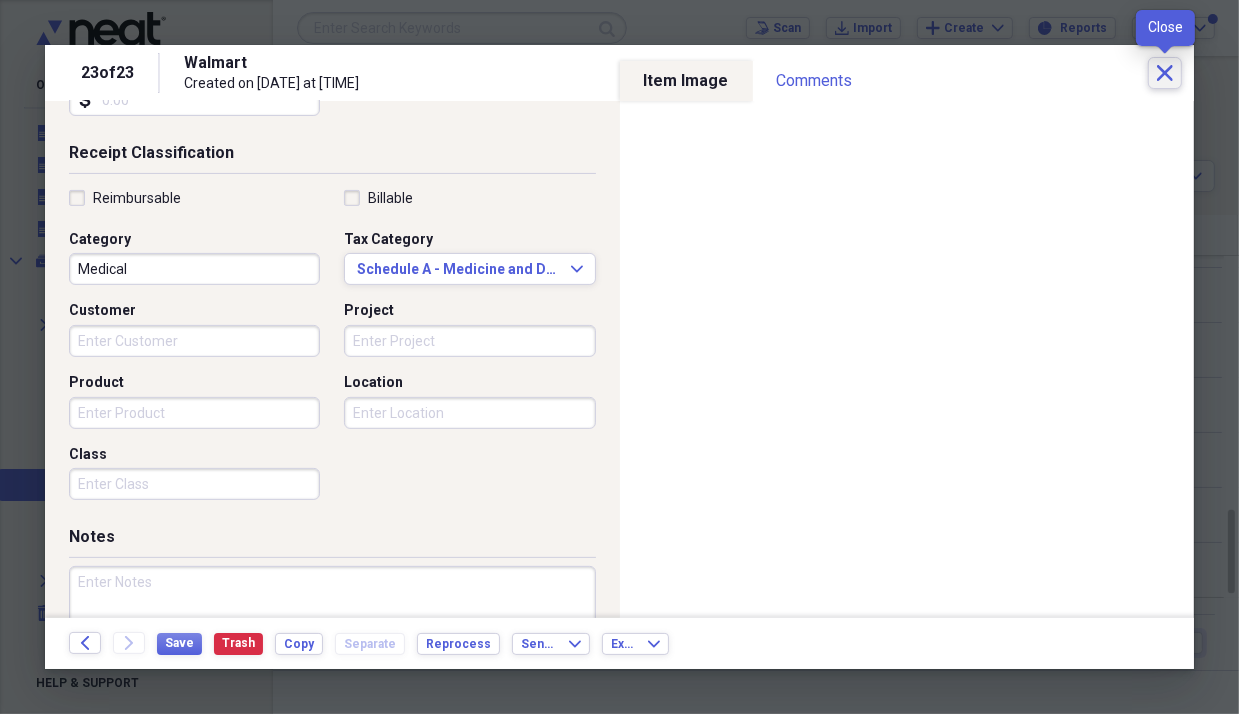 click on "Close" 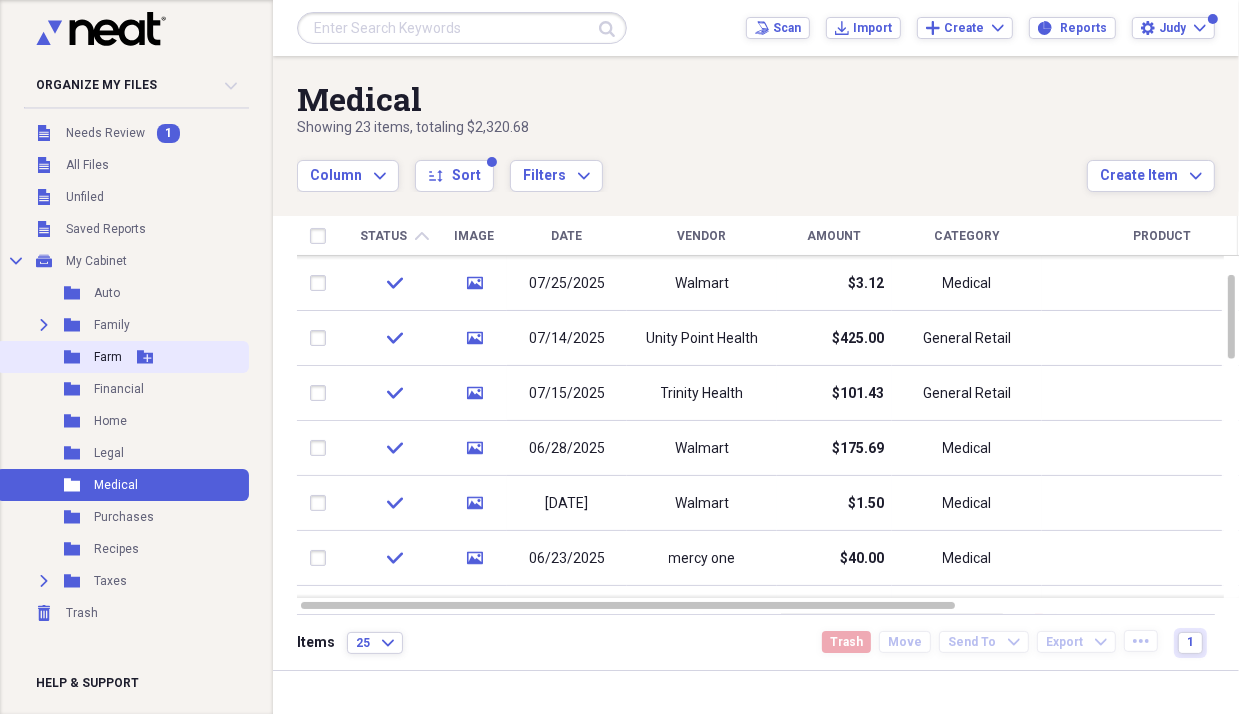 click on "Farm" at bounding box center [108, 357] 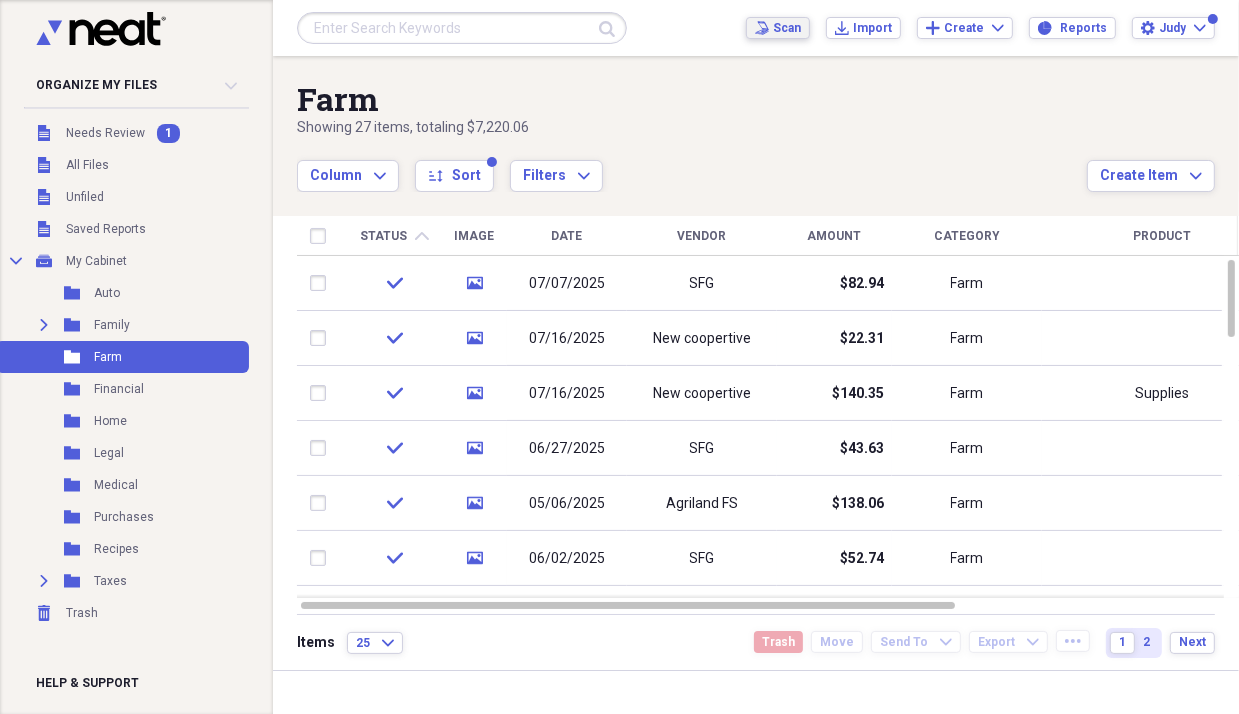 click on "Scan" at bounding box center [787, 28] 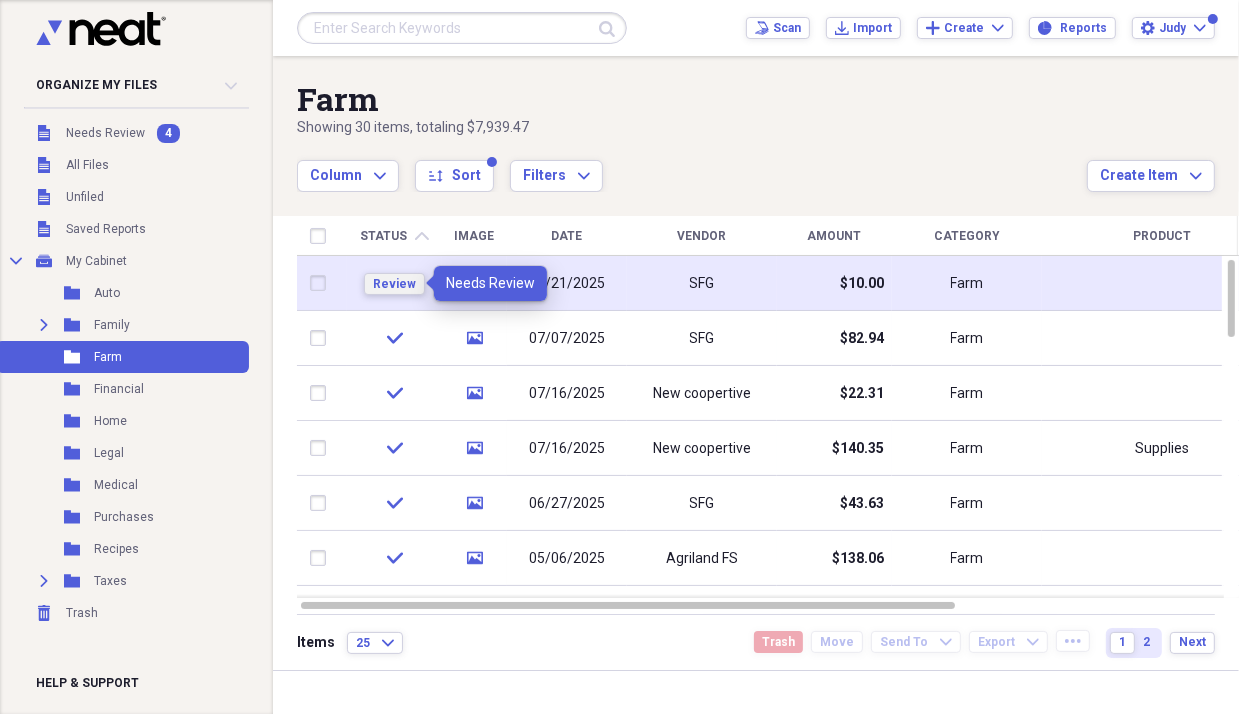 click on "Review" at bounding box center (394, 284) 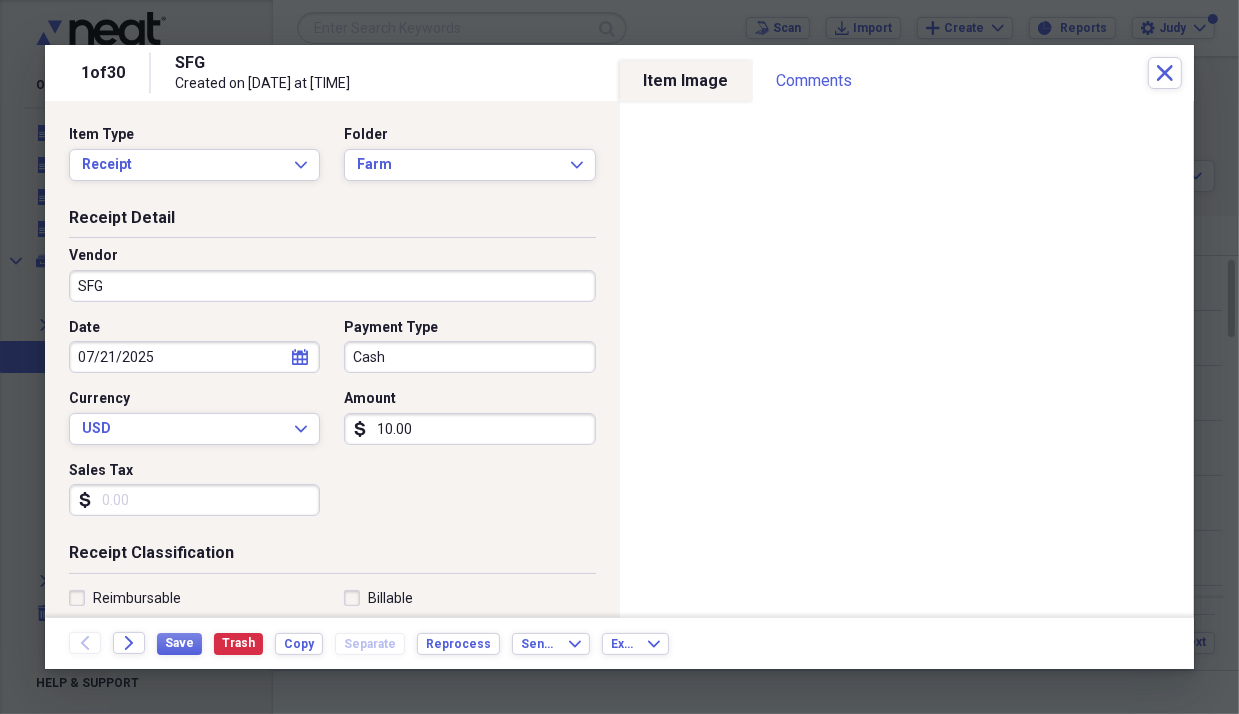 scroll, scrollTop: 100, scrollLeft: 0, axis: vertical 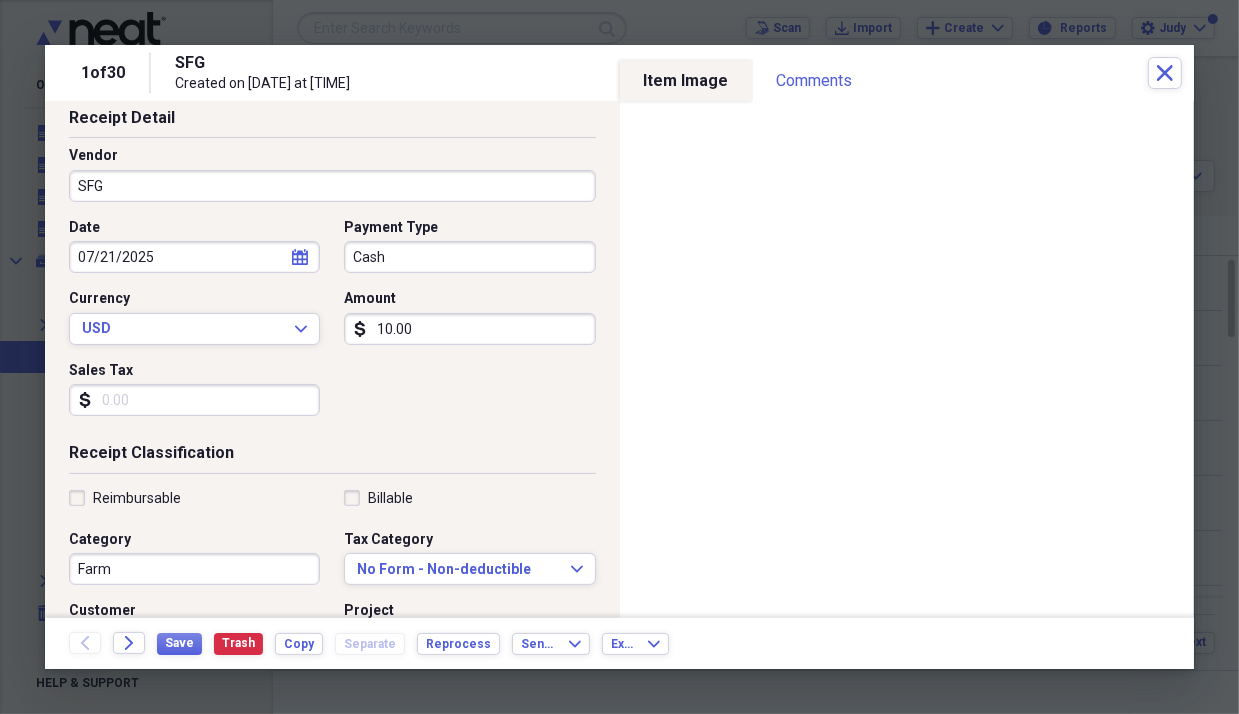 click on "10.00" at bounding box center [469, 329] 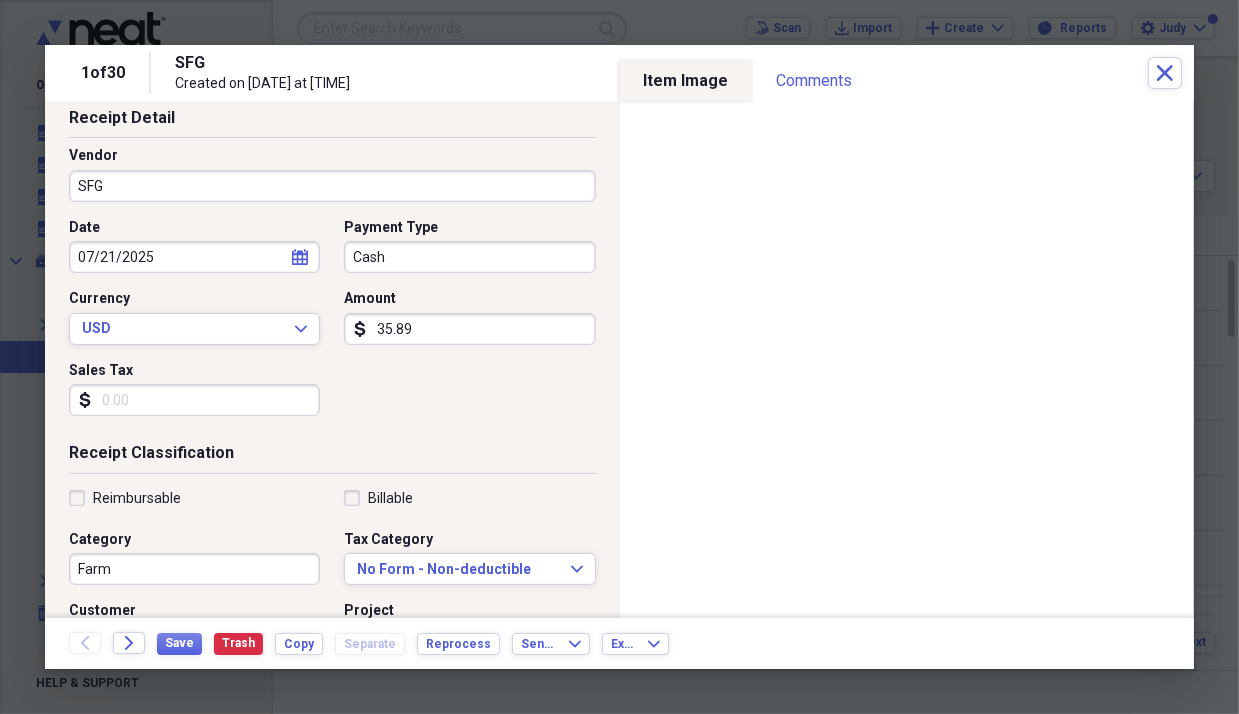 type on "35.89" 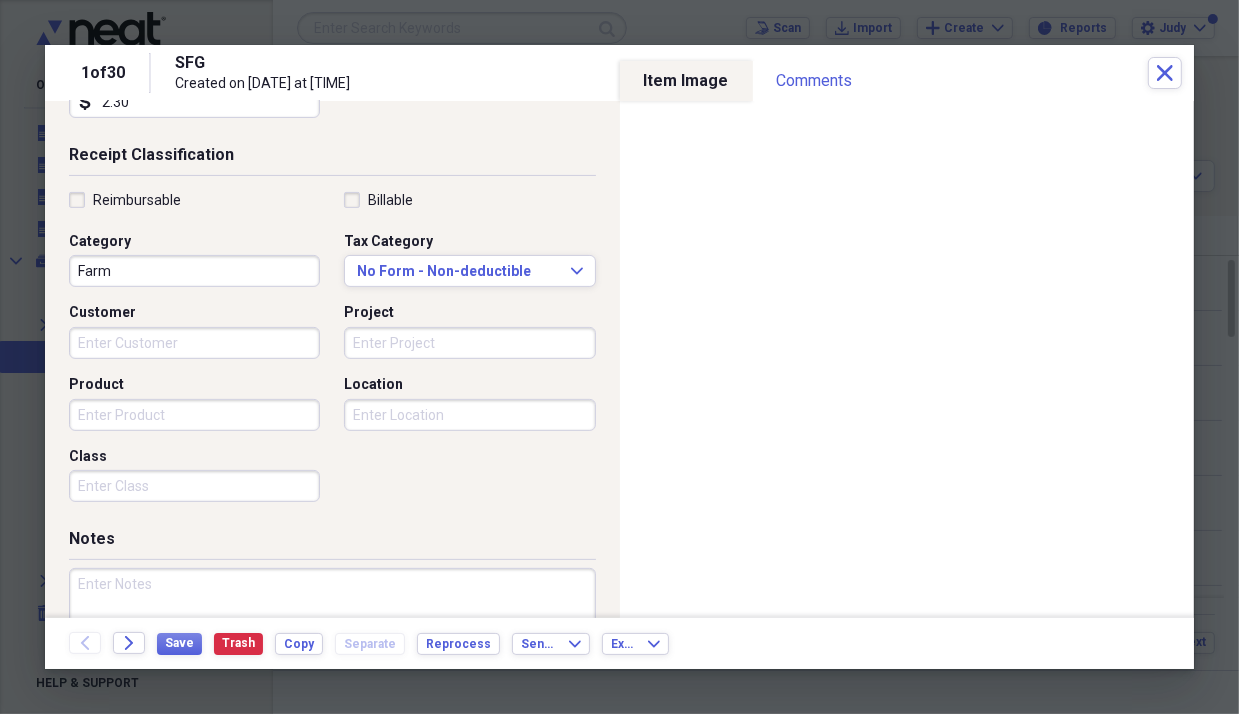 scroll, scrollTop: 400, scrollLeft: 0, axis: vertical 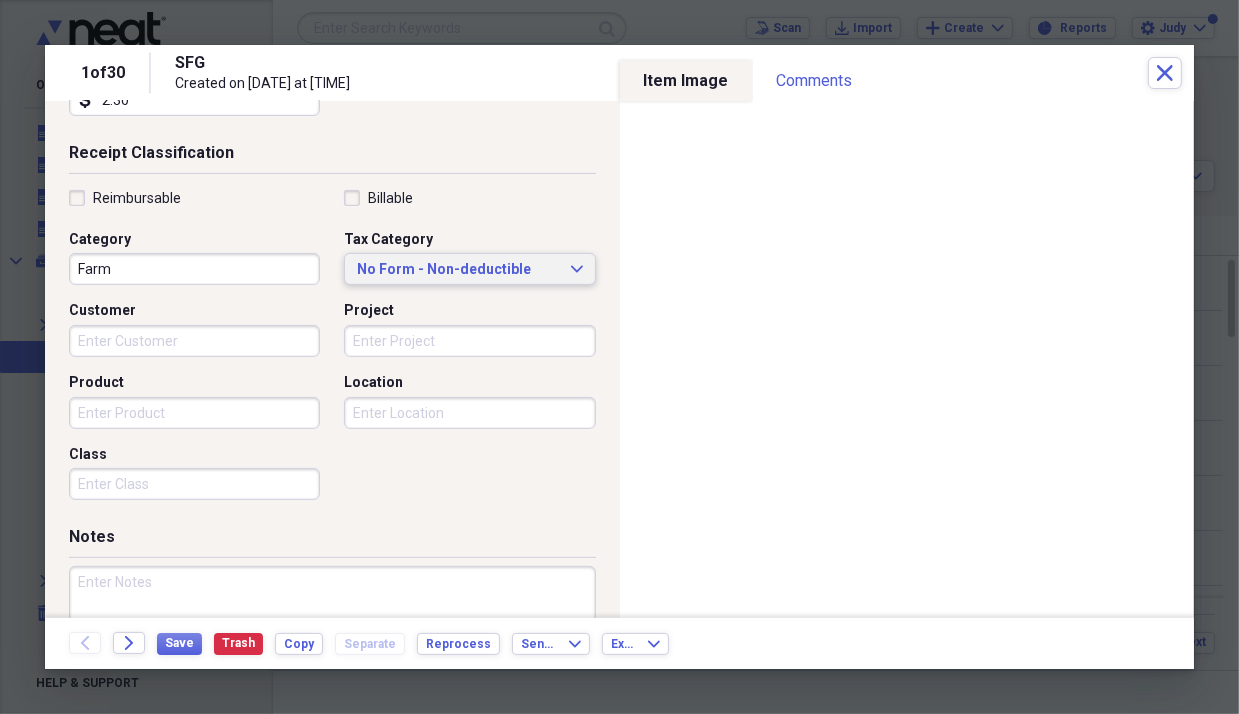 type on "2.30" 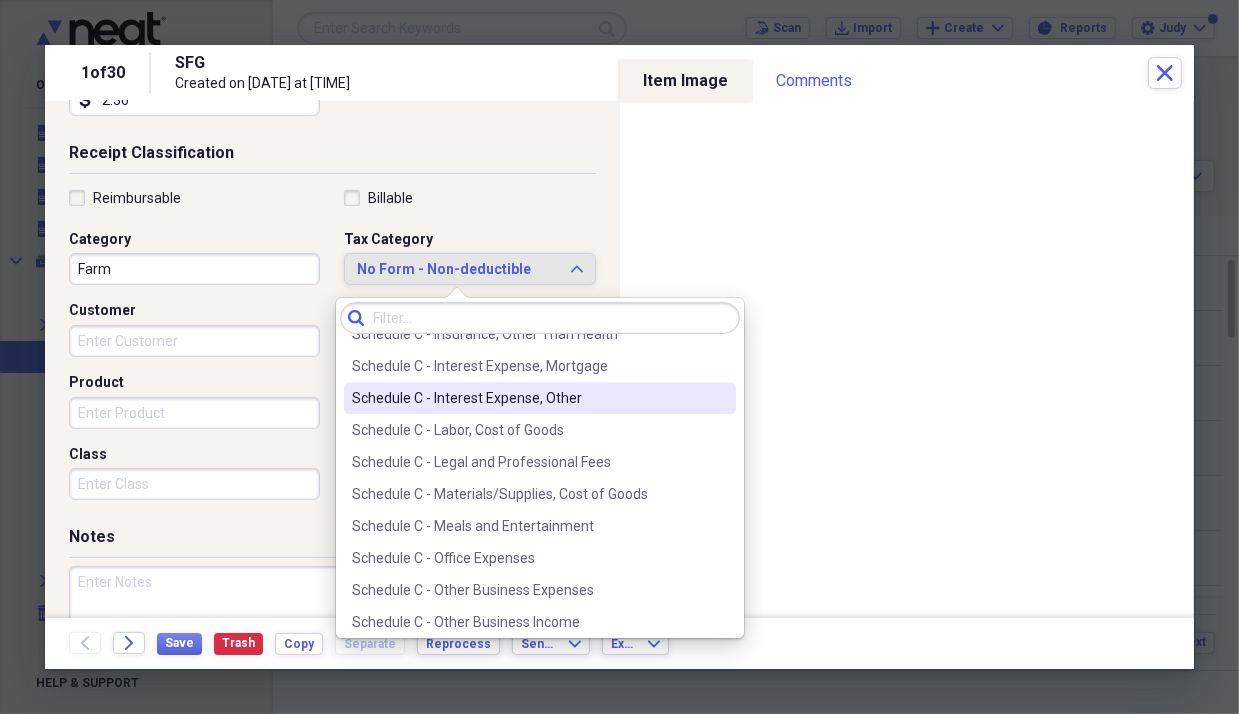 scroll, scrollTop: 3900, scrollLeft: 0, axis: vertical 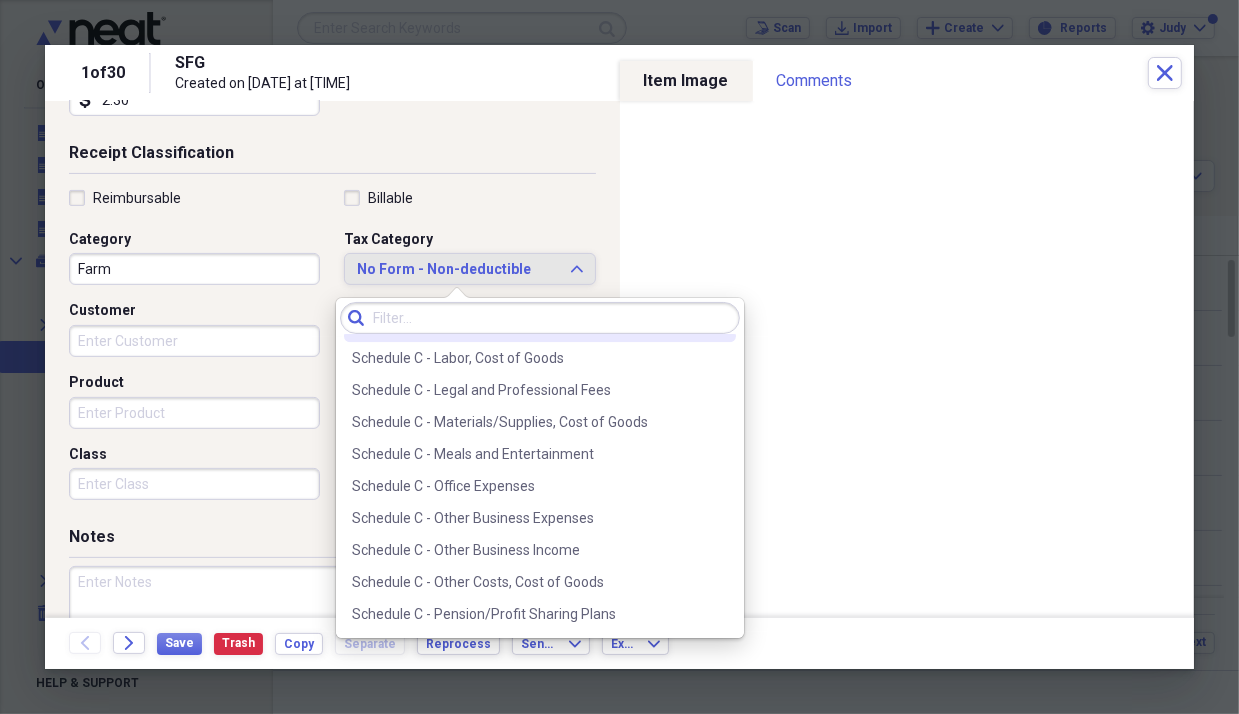 click on "Schedule C - Other Business Expenses" at bounding box center [528, 518] 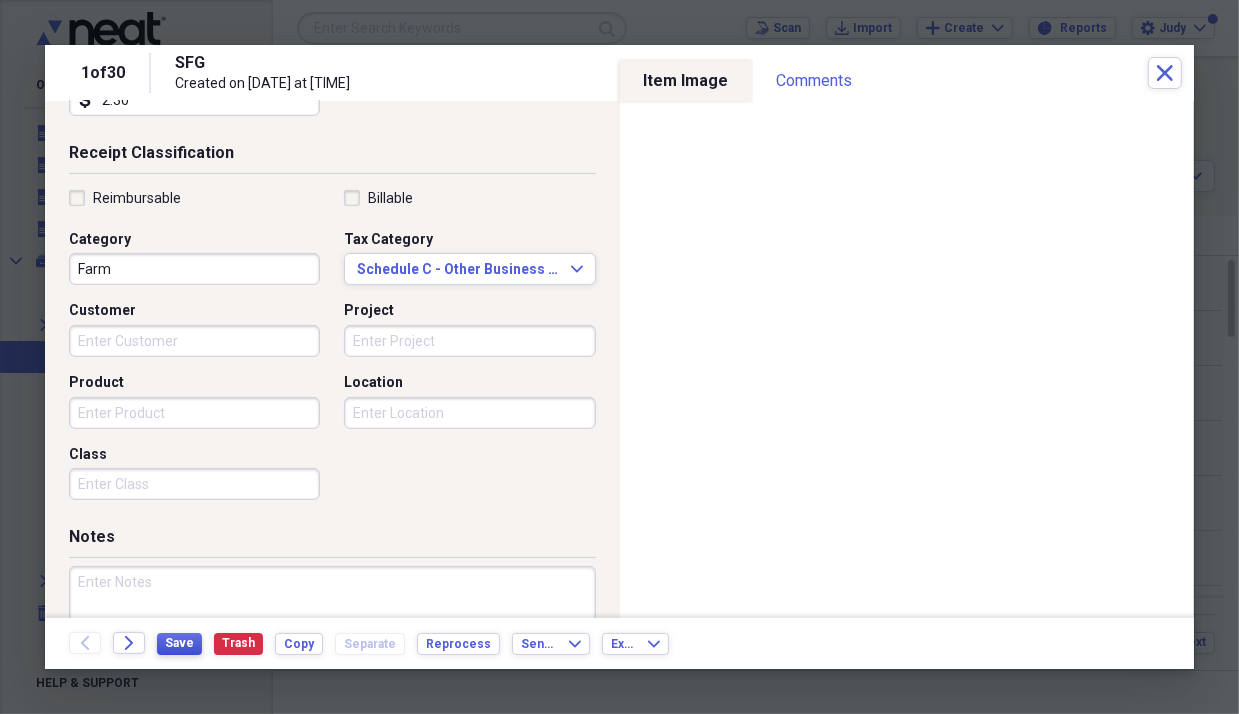 click on "Save" at bounding box center (179, 643) 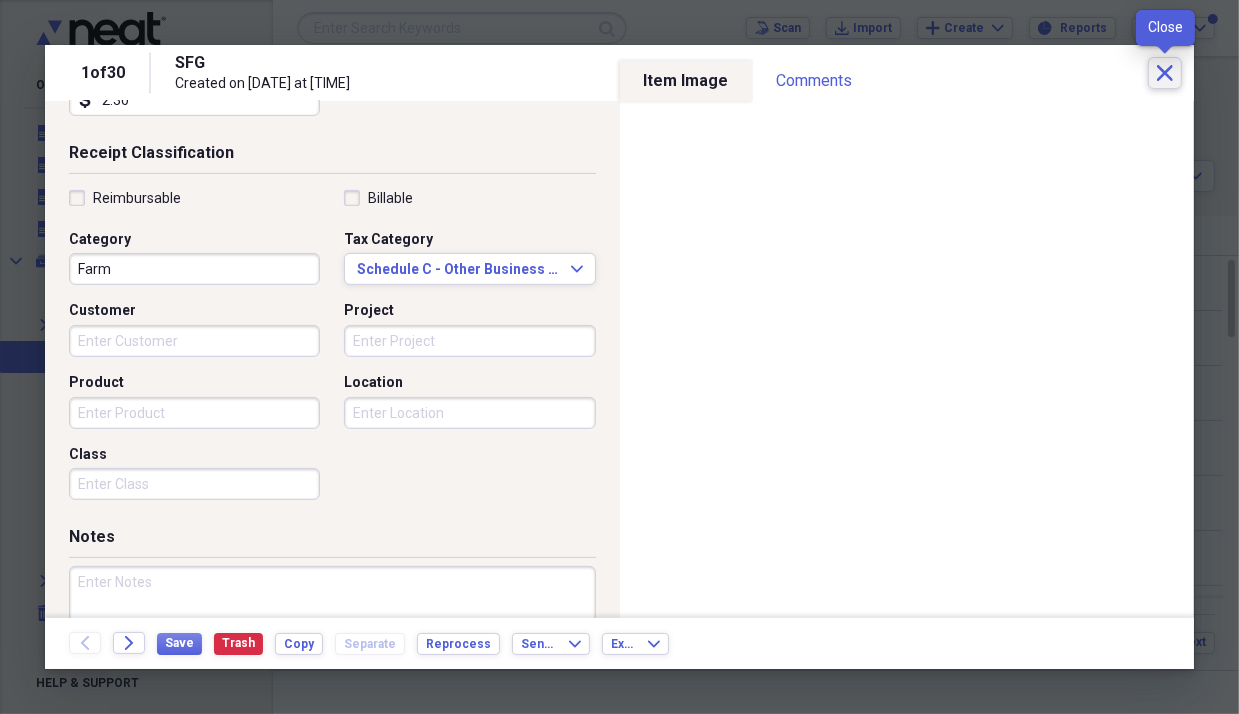 click 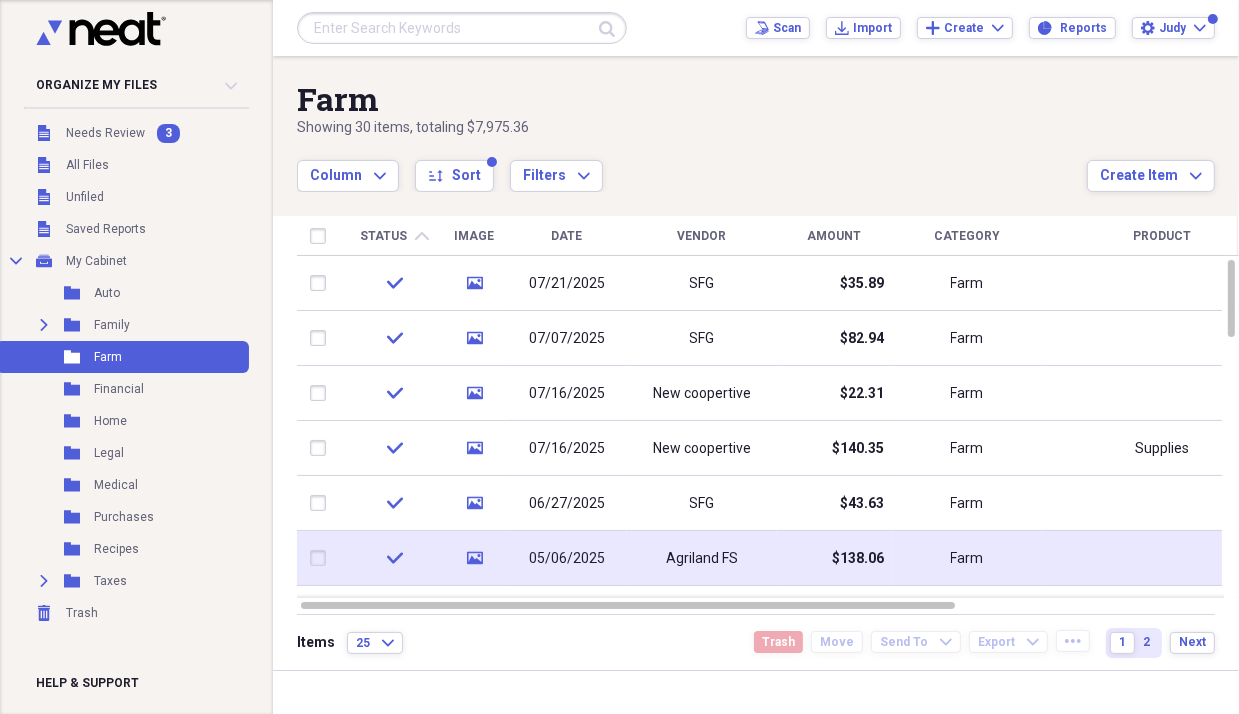 click on "05/06/2025" at bounding box center [567, 558] 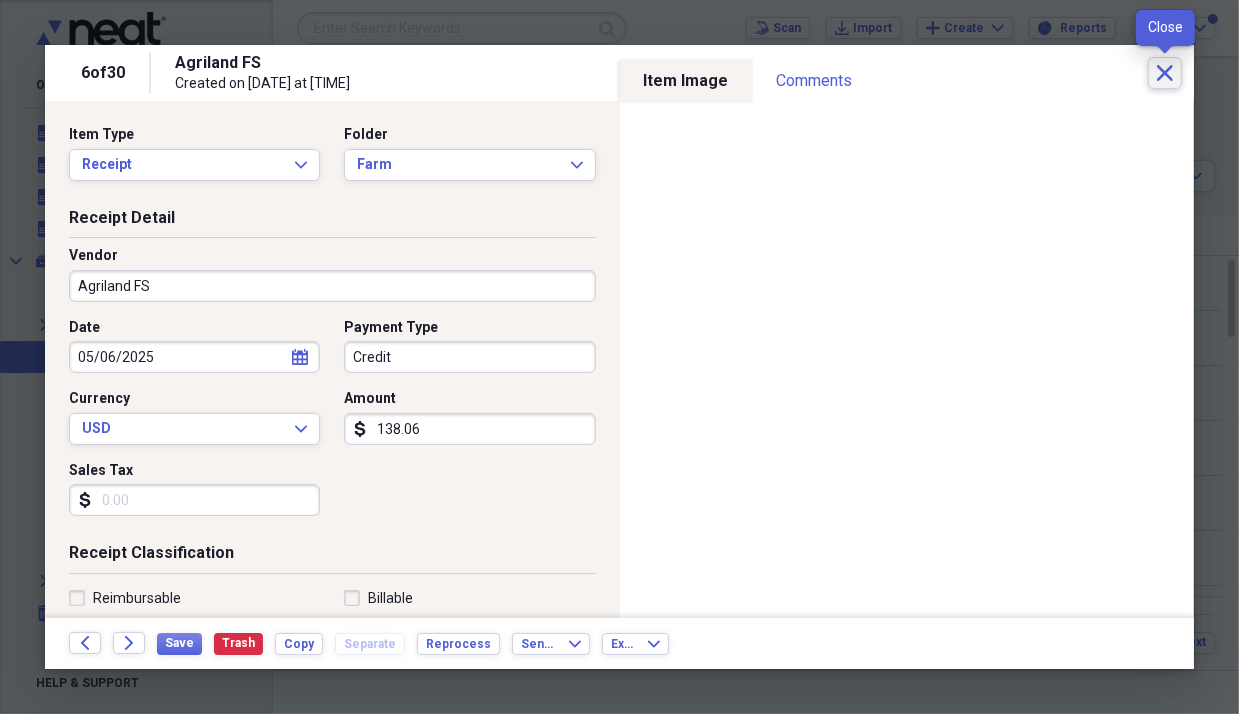 click on "Close" at bounding box center [1165, 73] 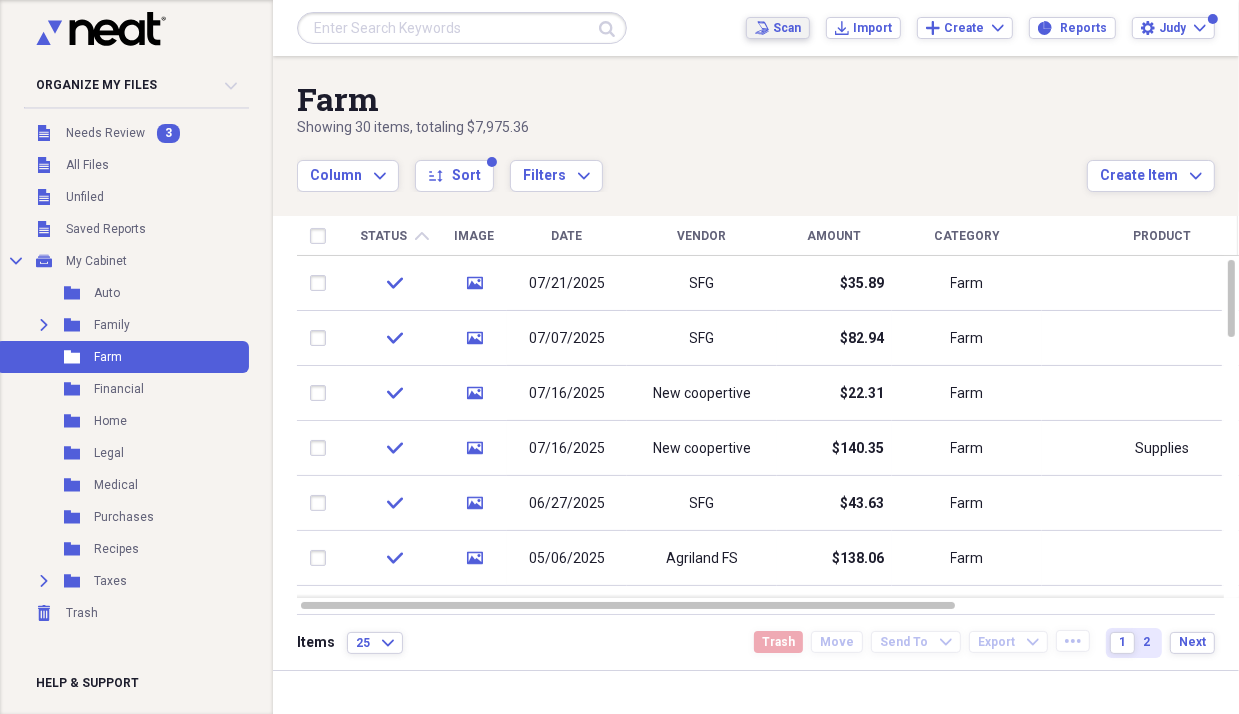 click on "Scan" at bounding box center (787, 28) 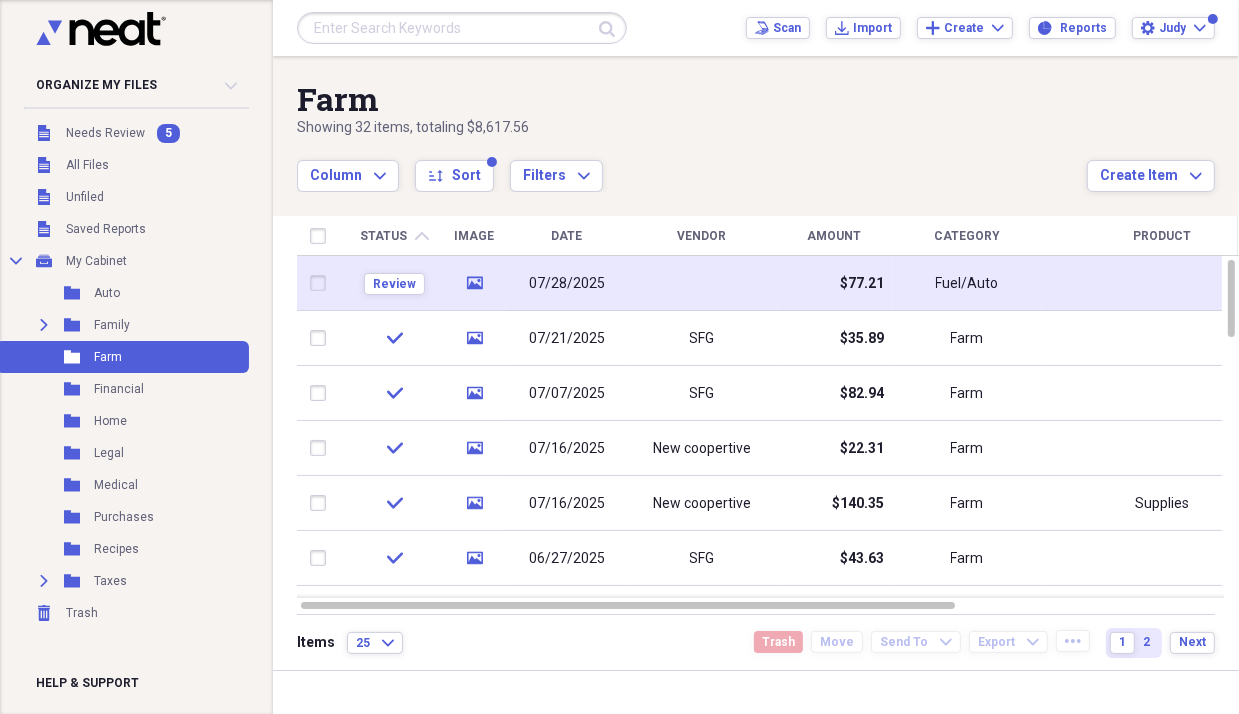 click at bounding box center (1162, 283) 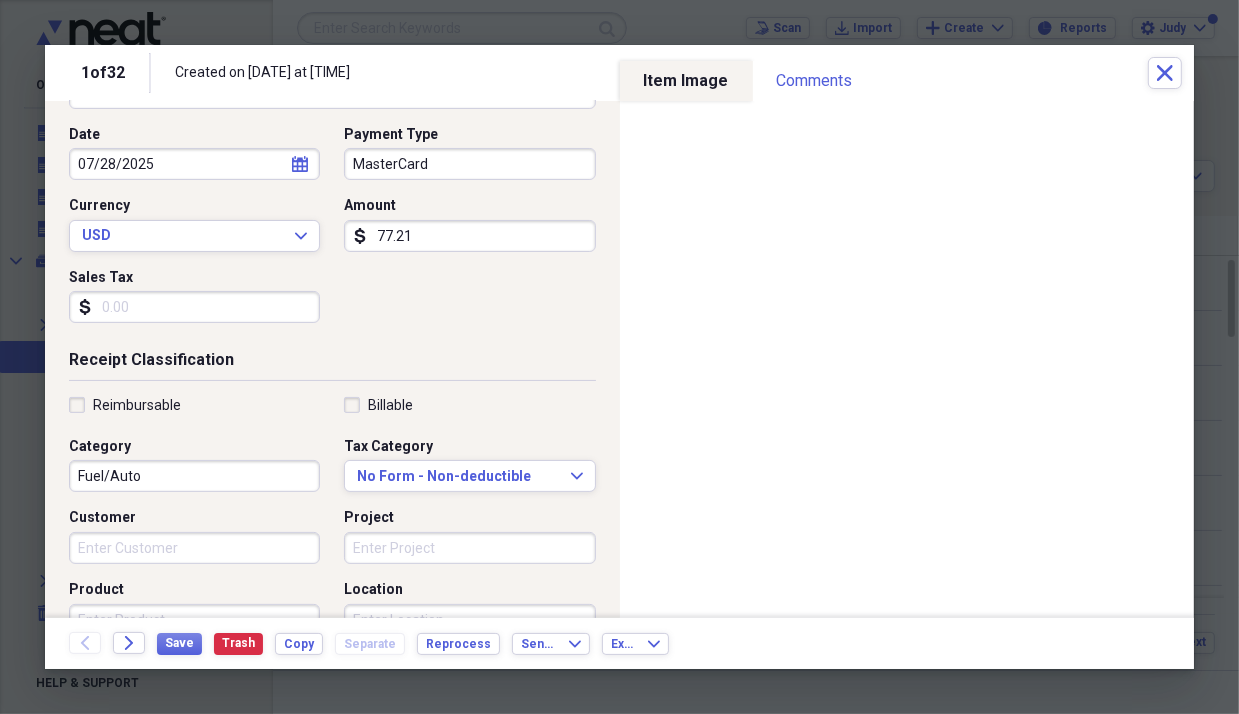scroll, scrollTop: 496, scrollLeft: 0, axis: vertical 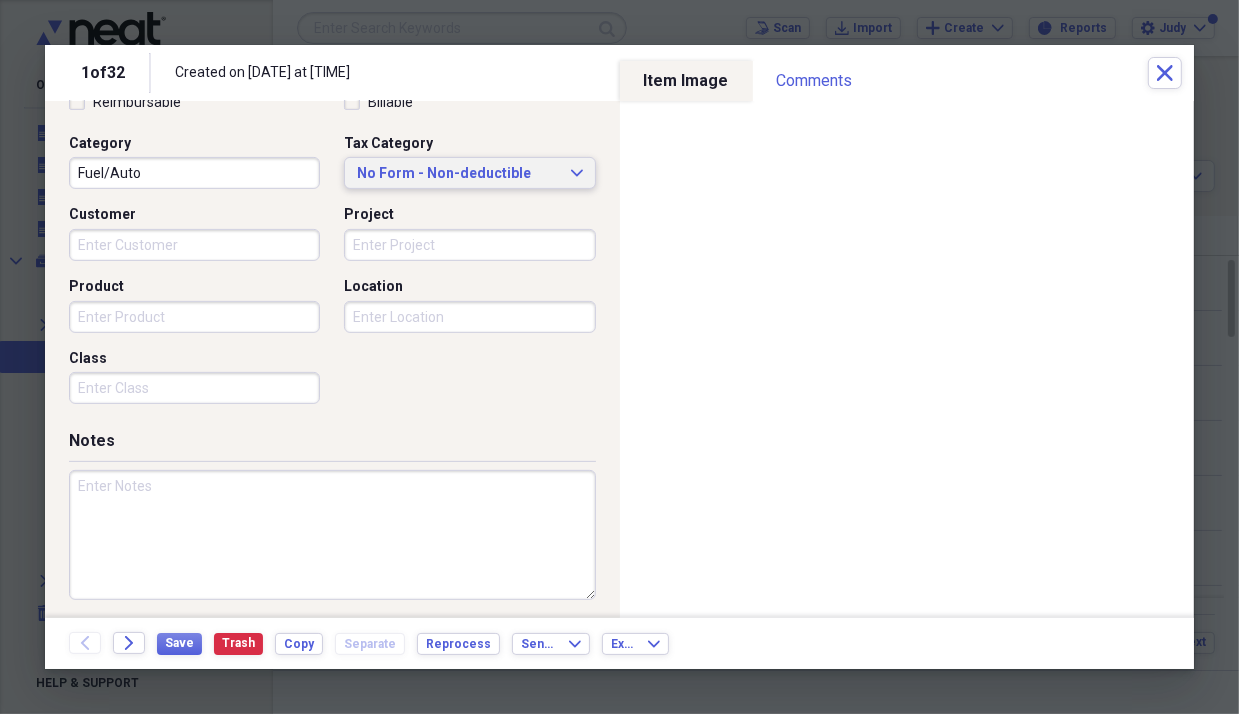 click on "Expand" 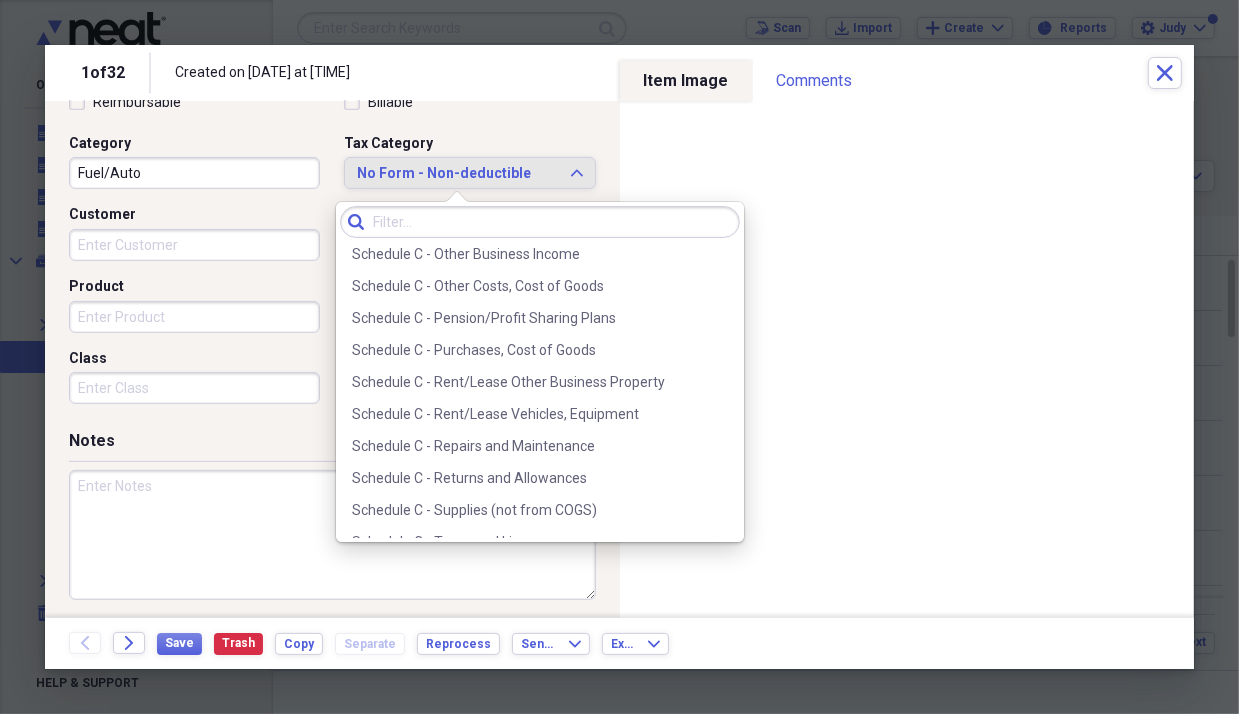 scroll, scrollTop: 4000, scrollLeft: 0, axis: vertical 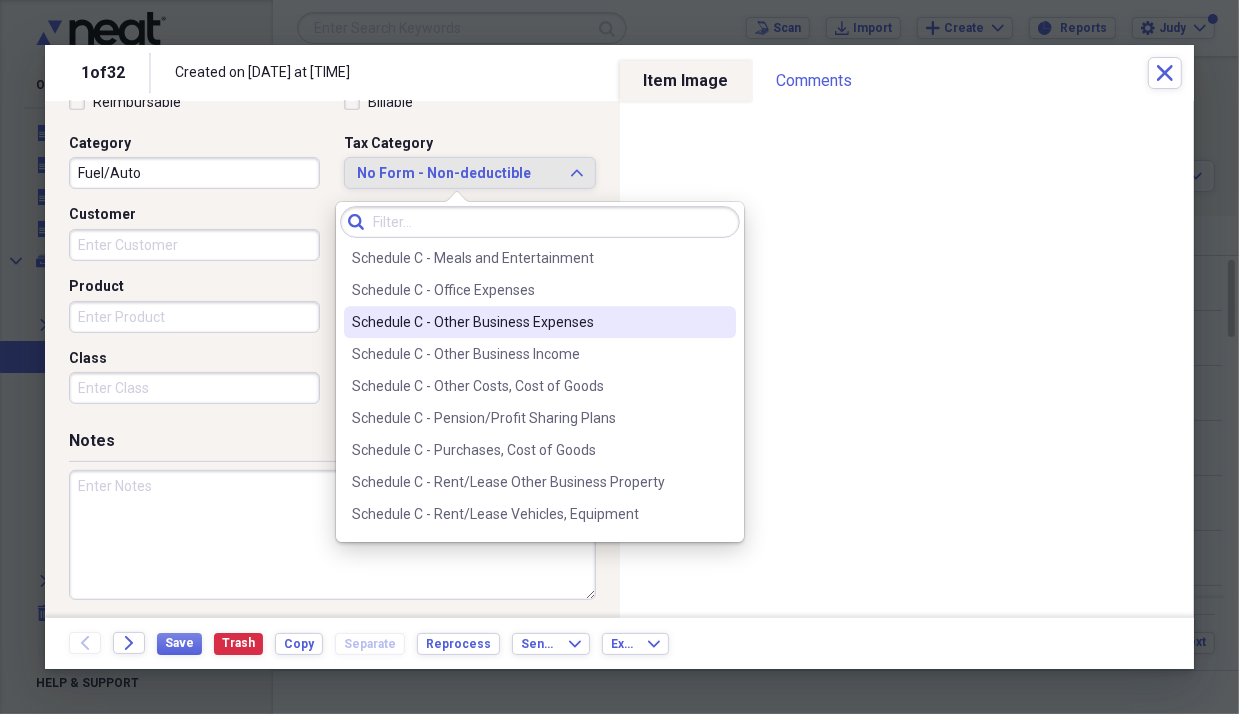 click on "Schedule C - Other Business Expenses" at bounding box center [528, 322] 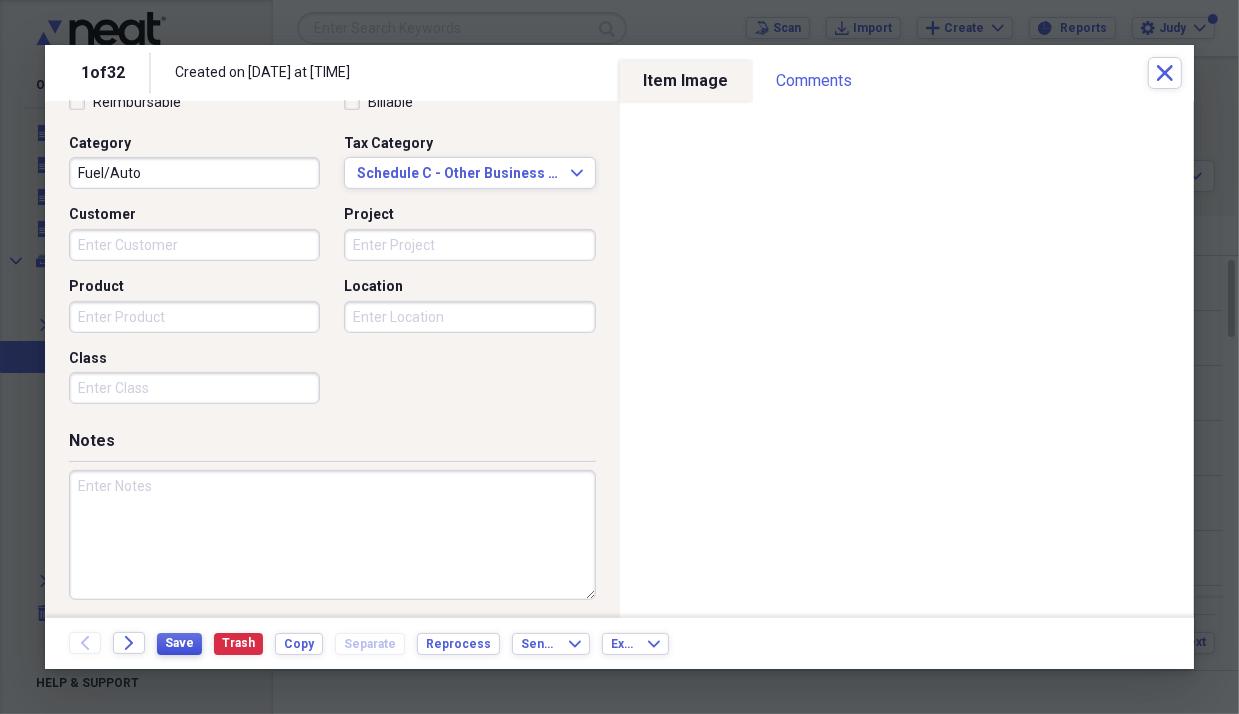 click on "Save" at bounding box center (179, 643) 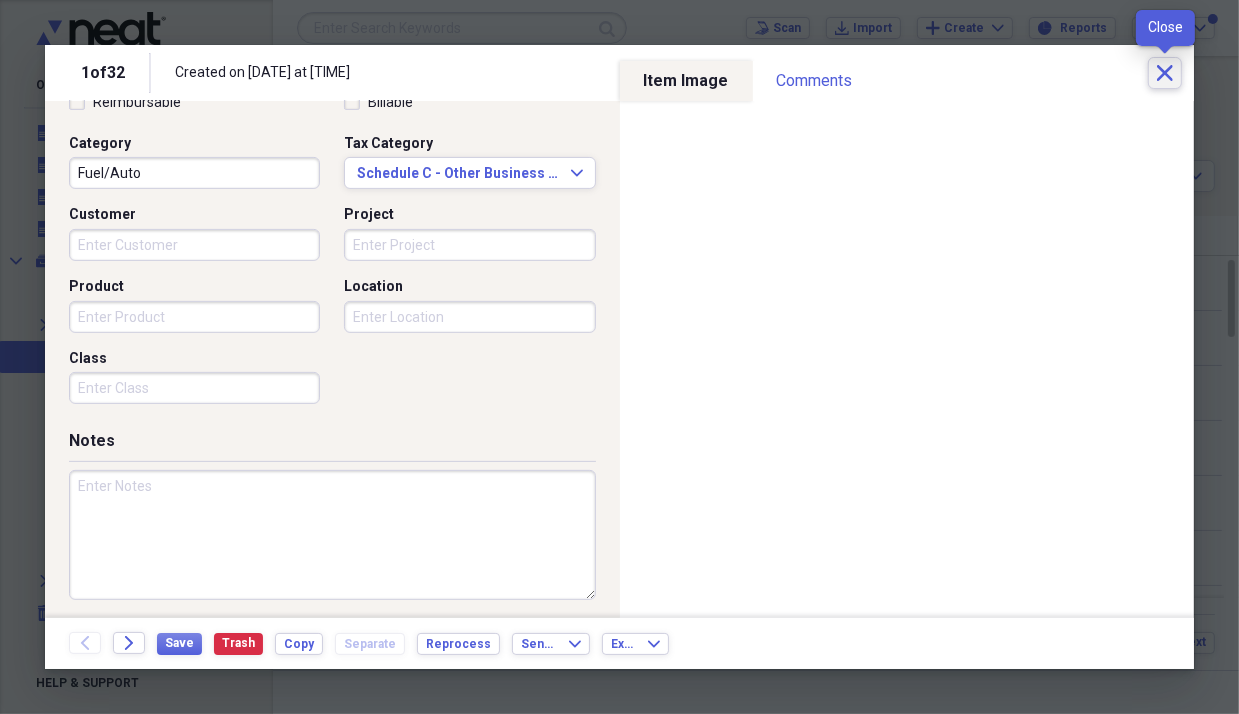 click 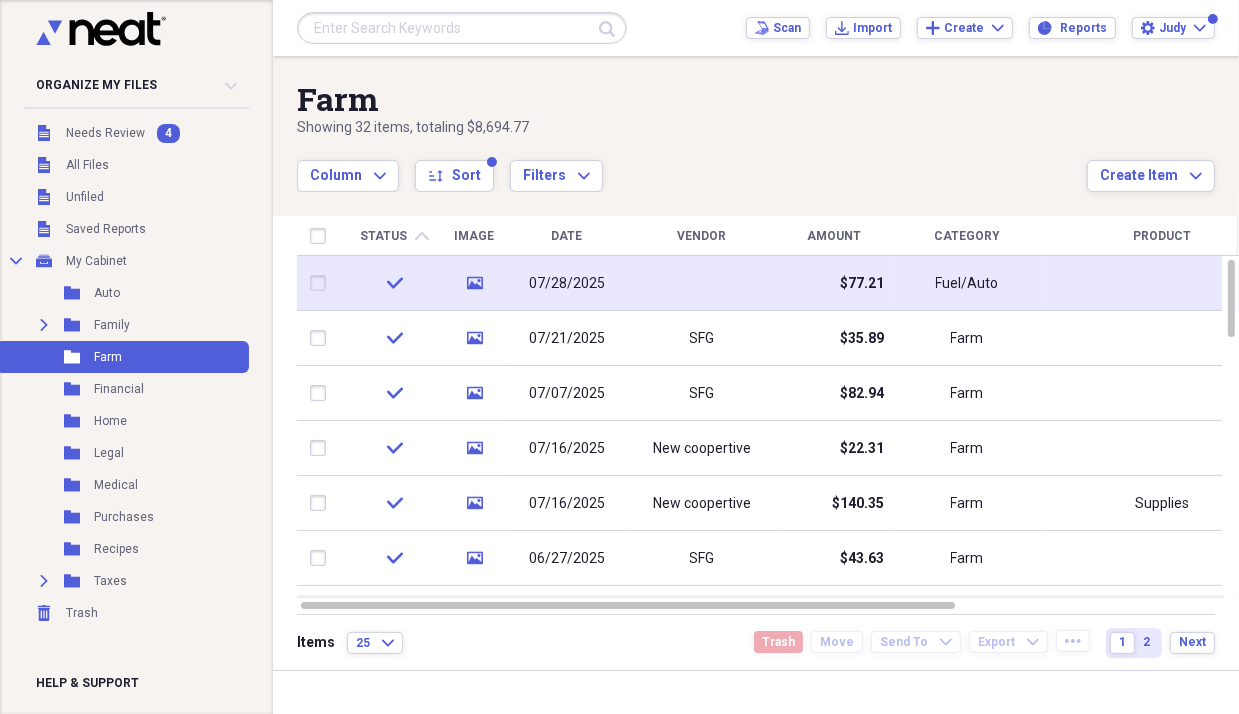 click at bounding box center [702, 283] 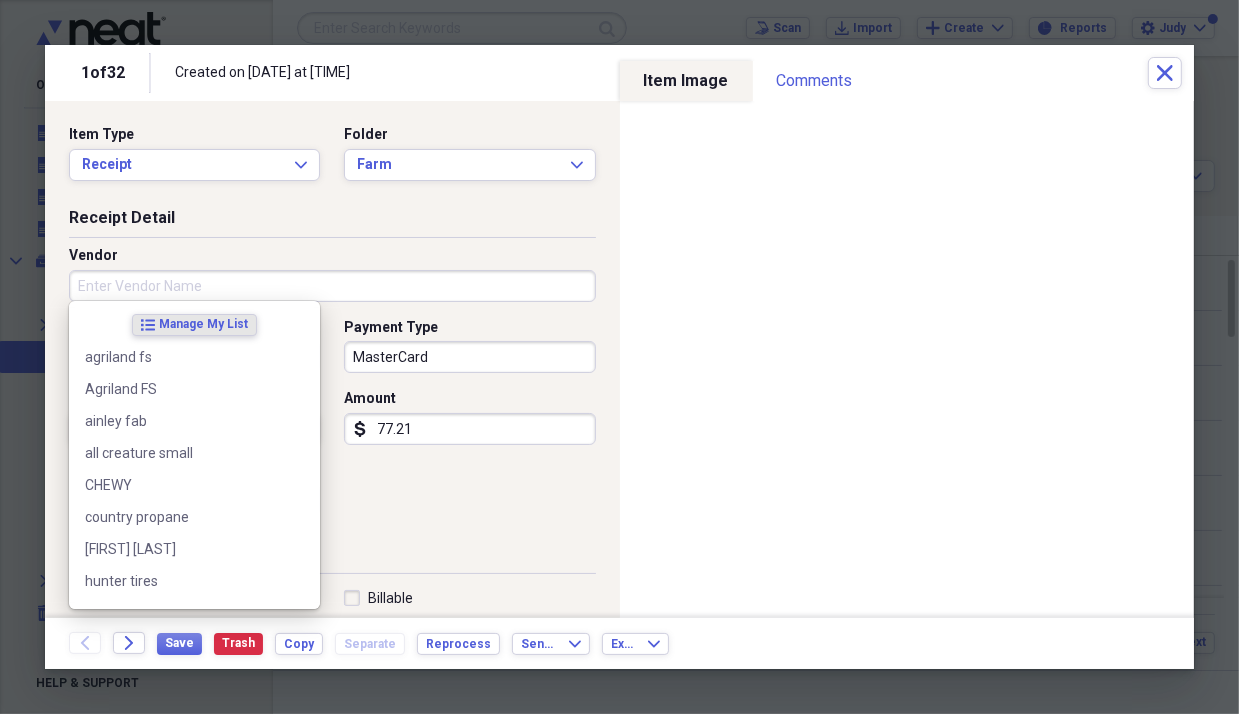 click on "Vendor" at bounding box center [332, 286] 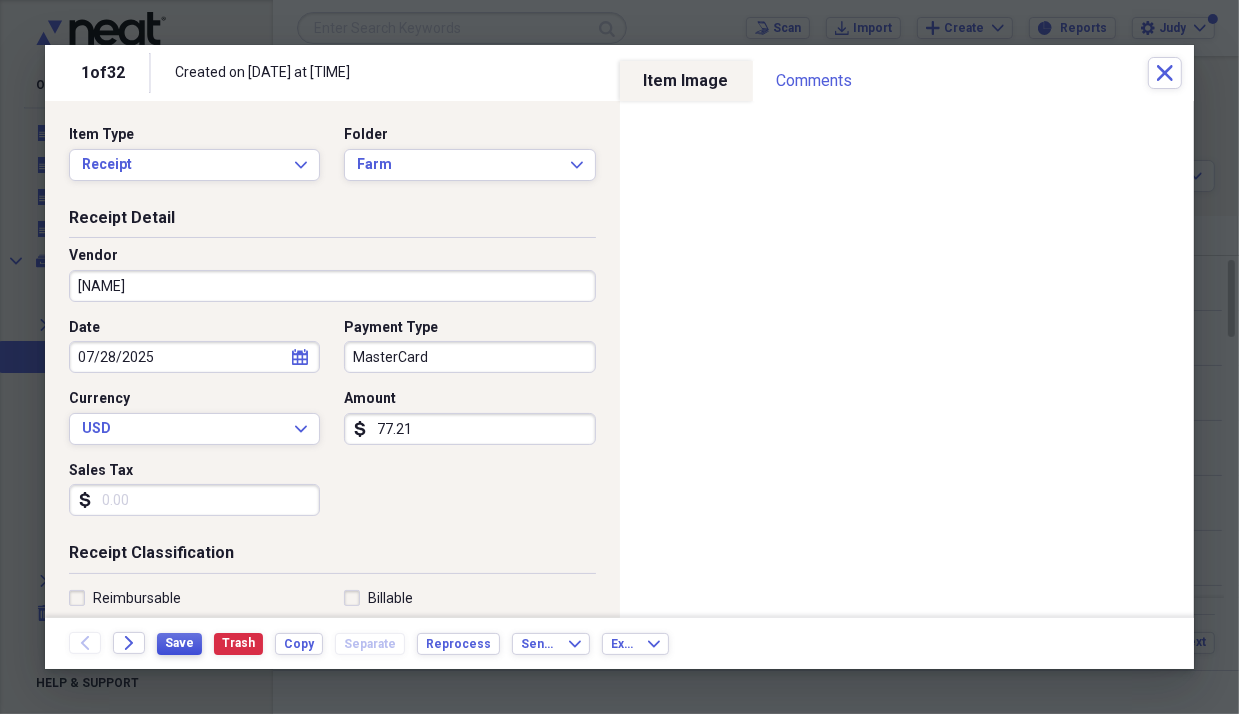 type on "[NAME]" 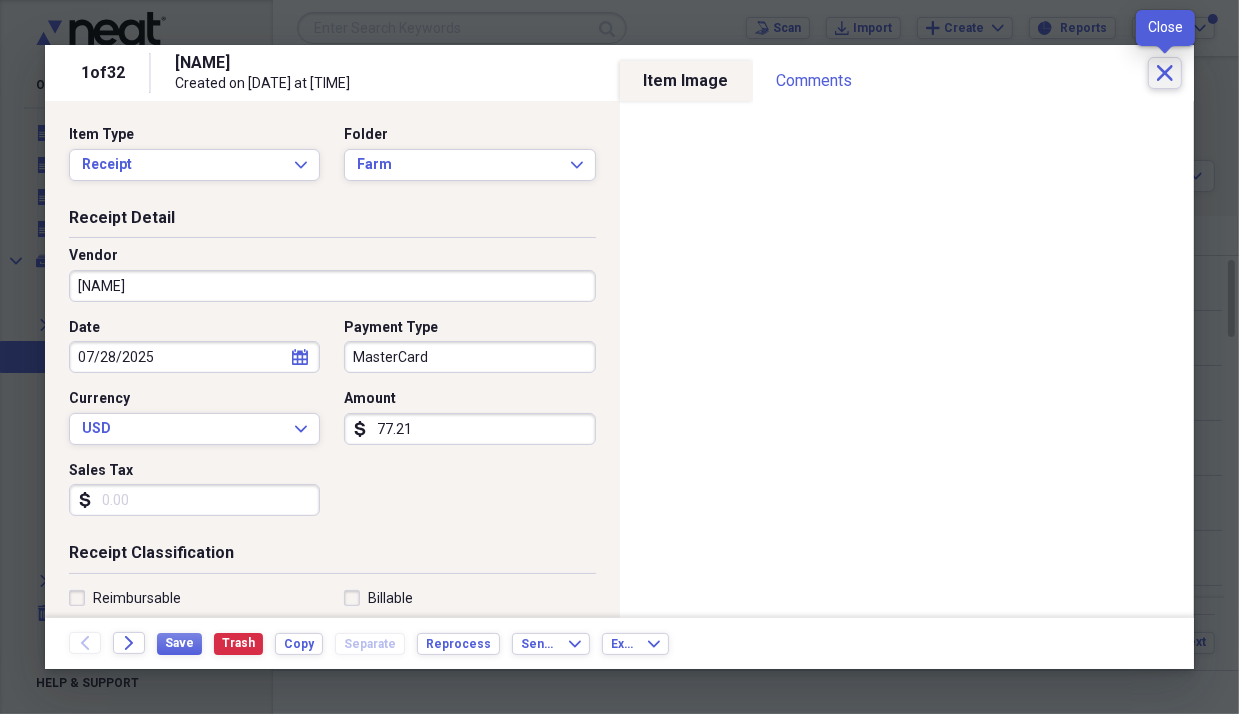 click on "Close" 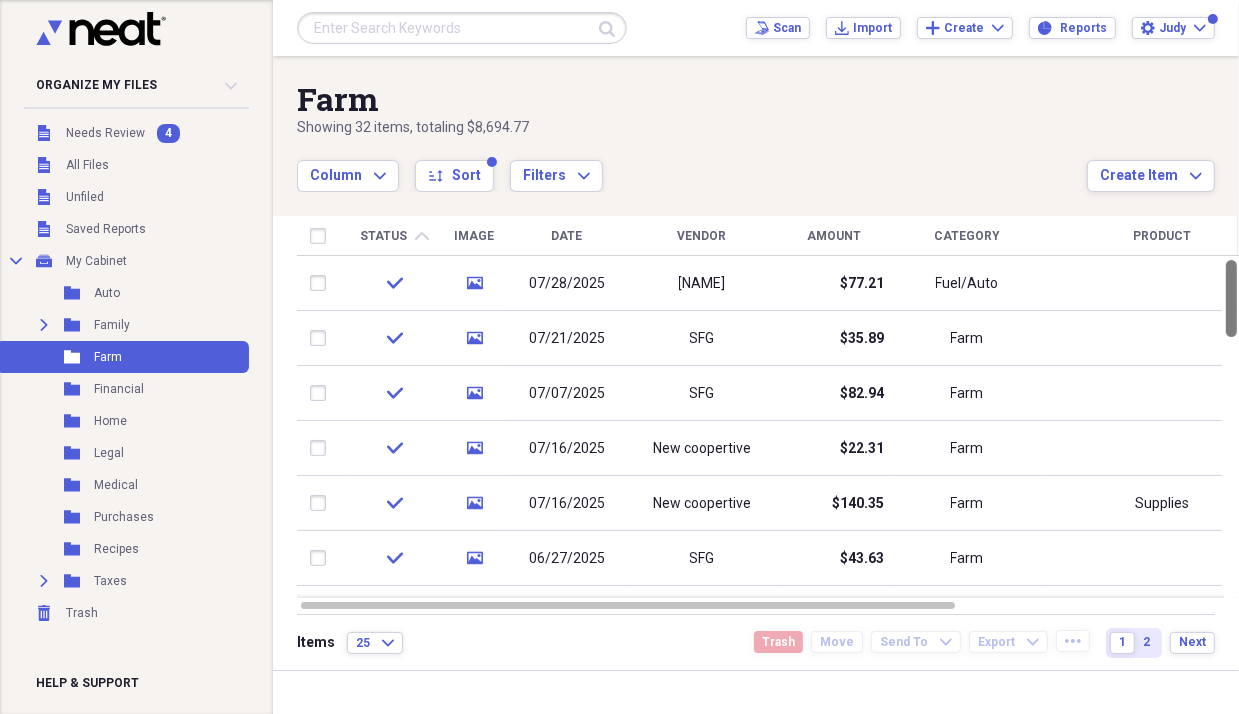 click at bounding box center [1231, 427] 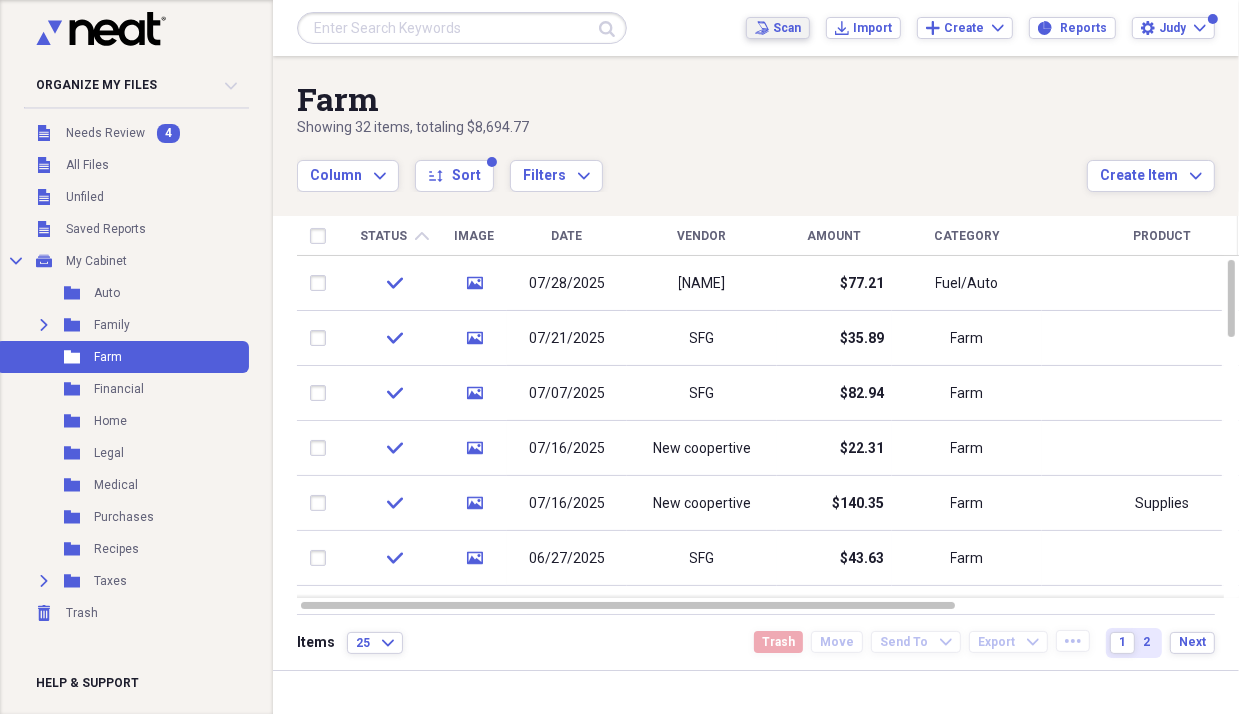 click on "Scan" at bounding box center (787, 28) 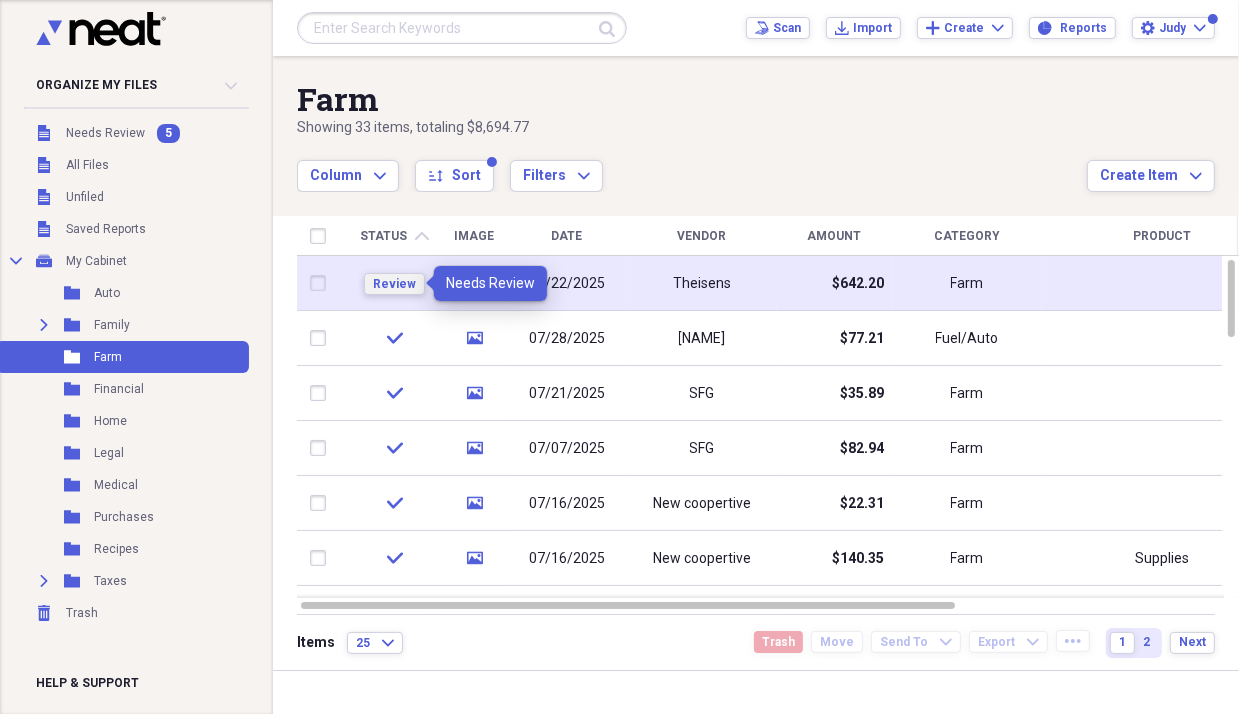 click on "Review" at bounding box center (394, 284) 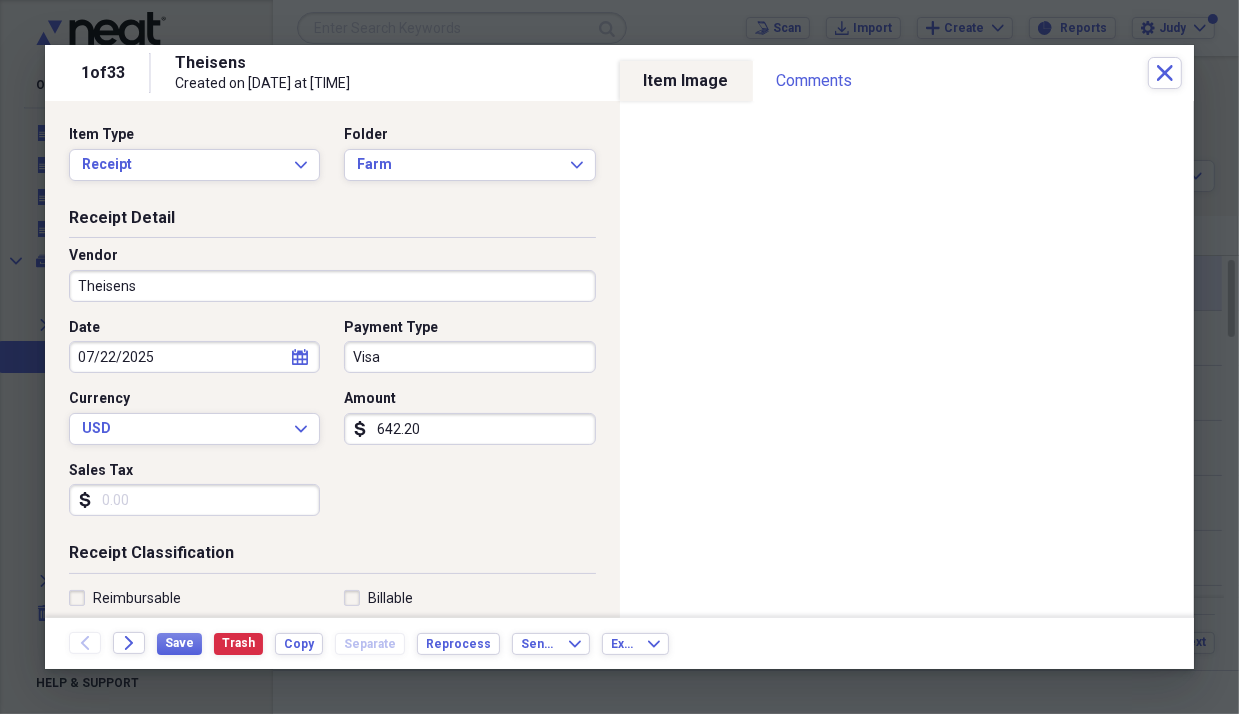 click on "Sales Tax" at bounding box center [194, 500] 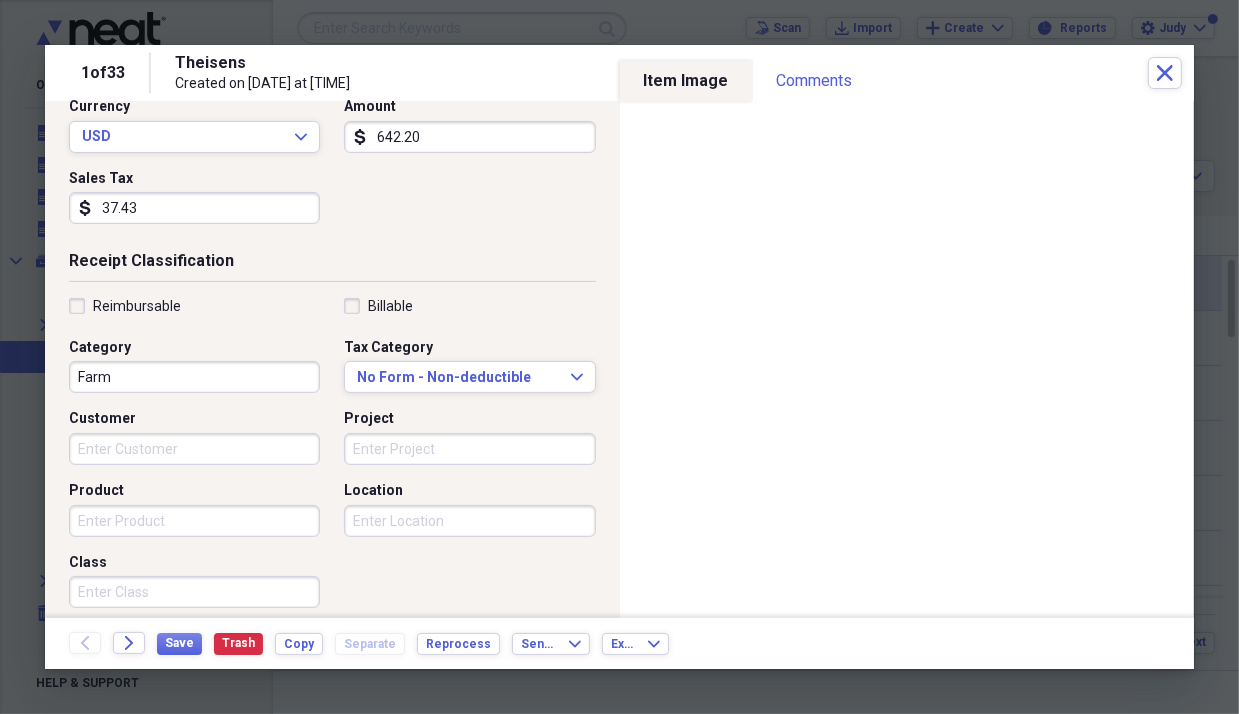 scroll, scrollTop: 300, scrollLeft: 0, axis: vertical 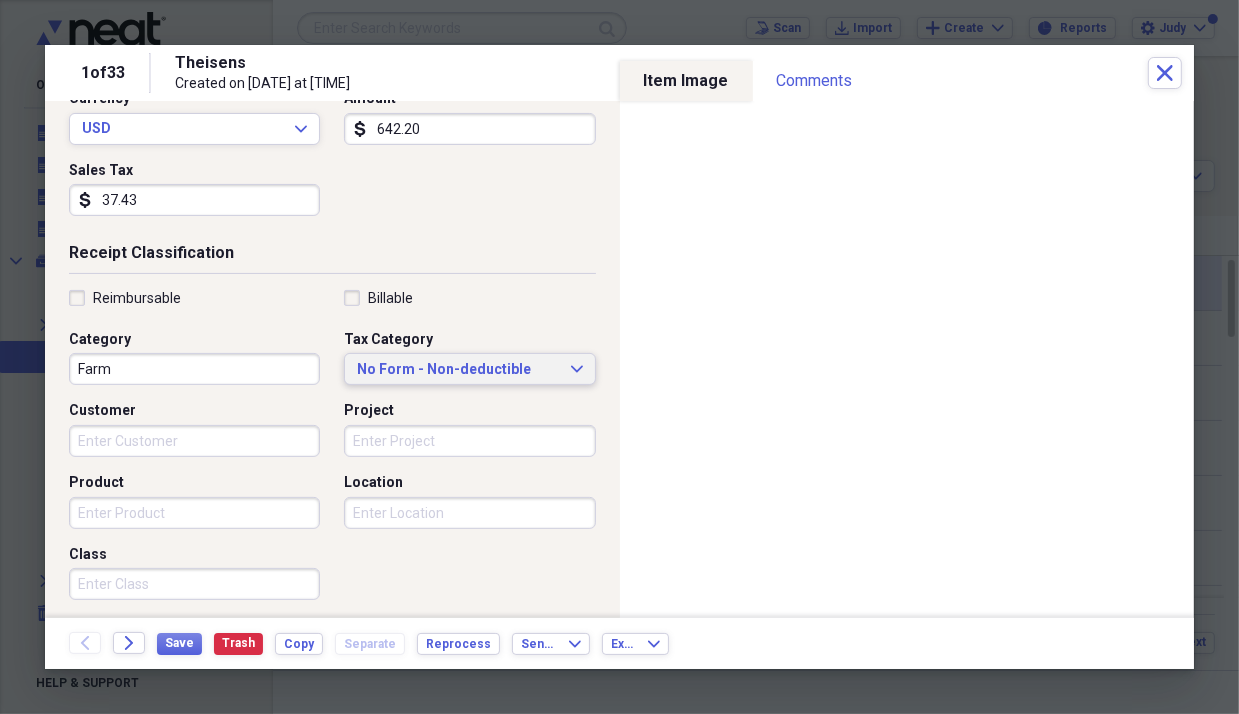 type on "37.43" 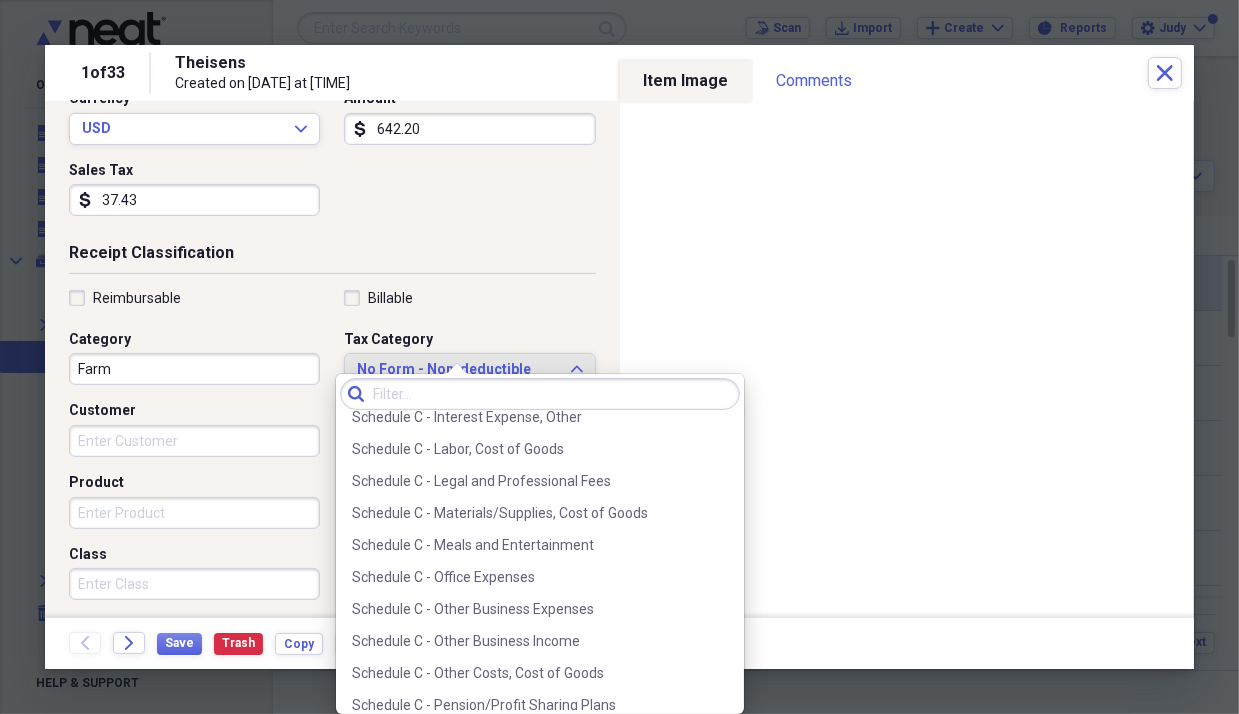 scroll, scrollTop: 3900, scrollLeft: 0, axis: vertical 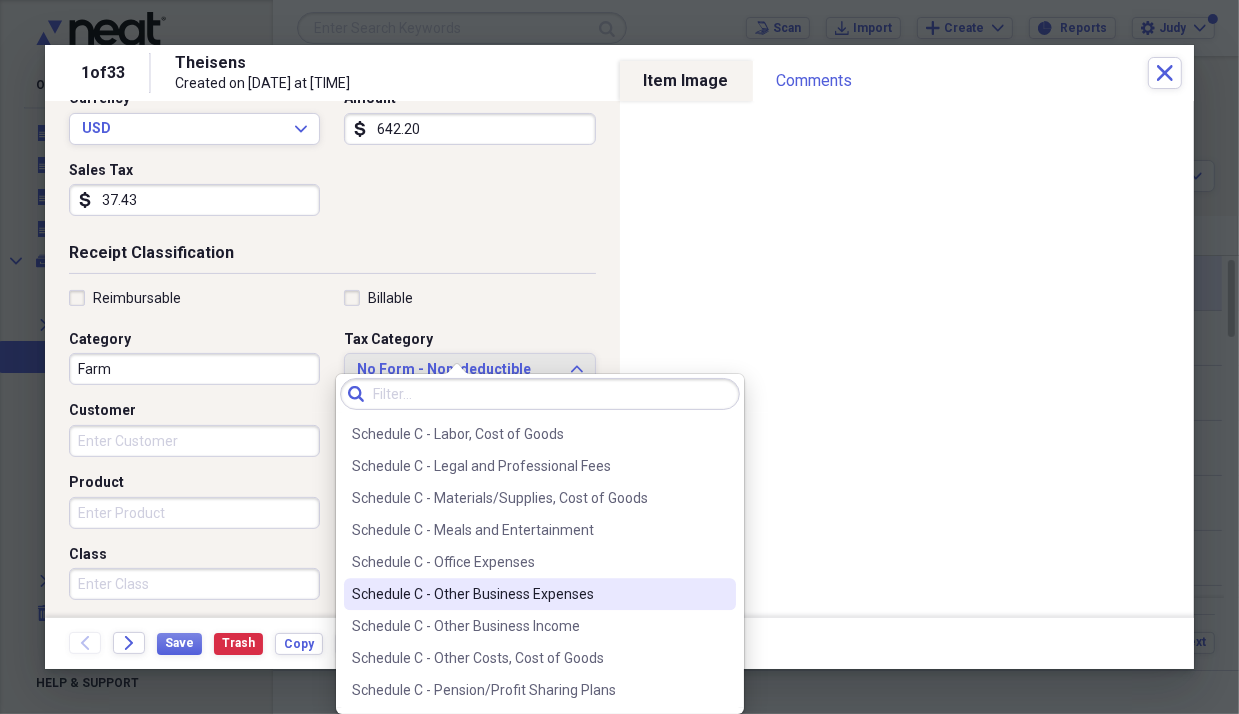 click on "Schedule C - Other Business Expenses" at bounding box center [528, 594] 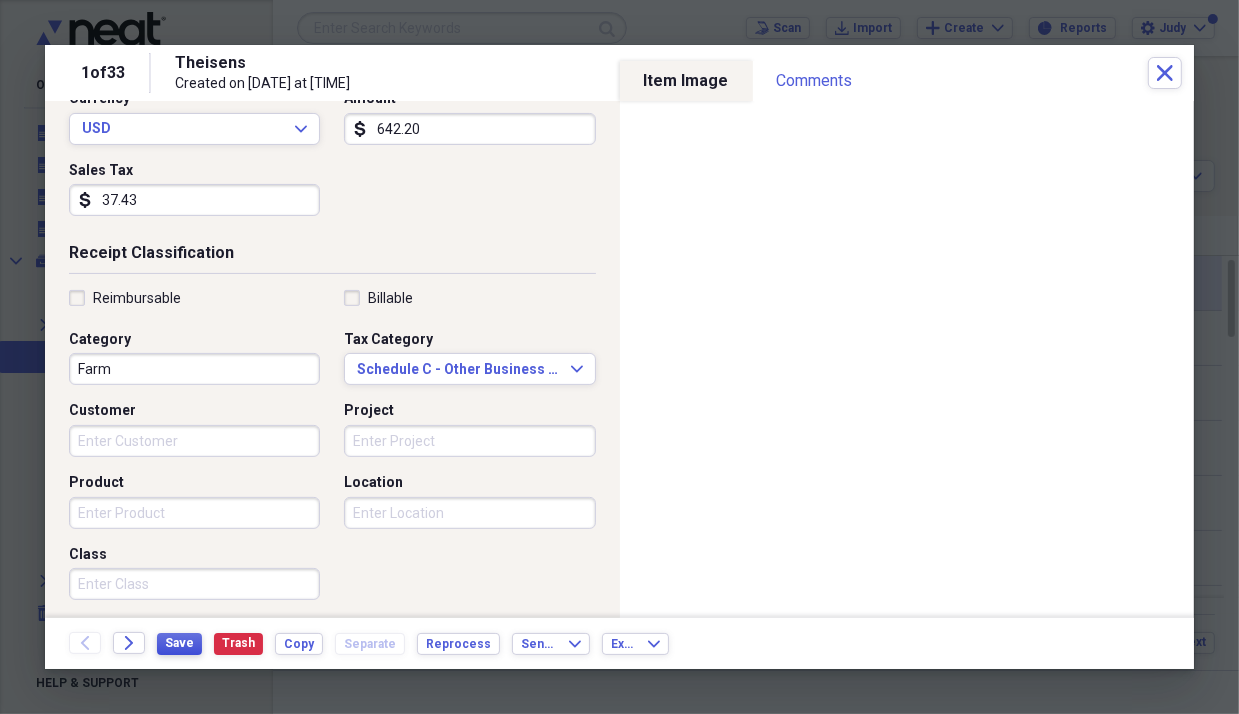 click on "Save" at bounding box center (179, 643) 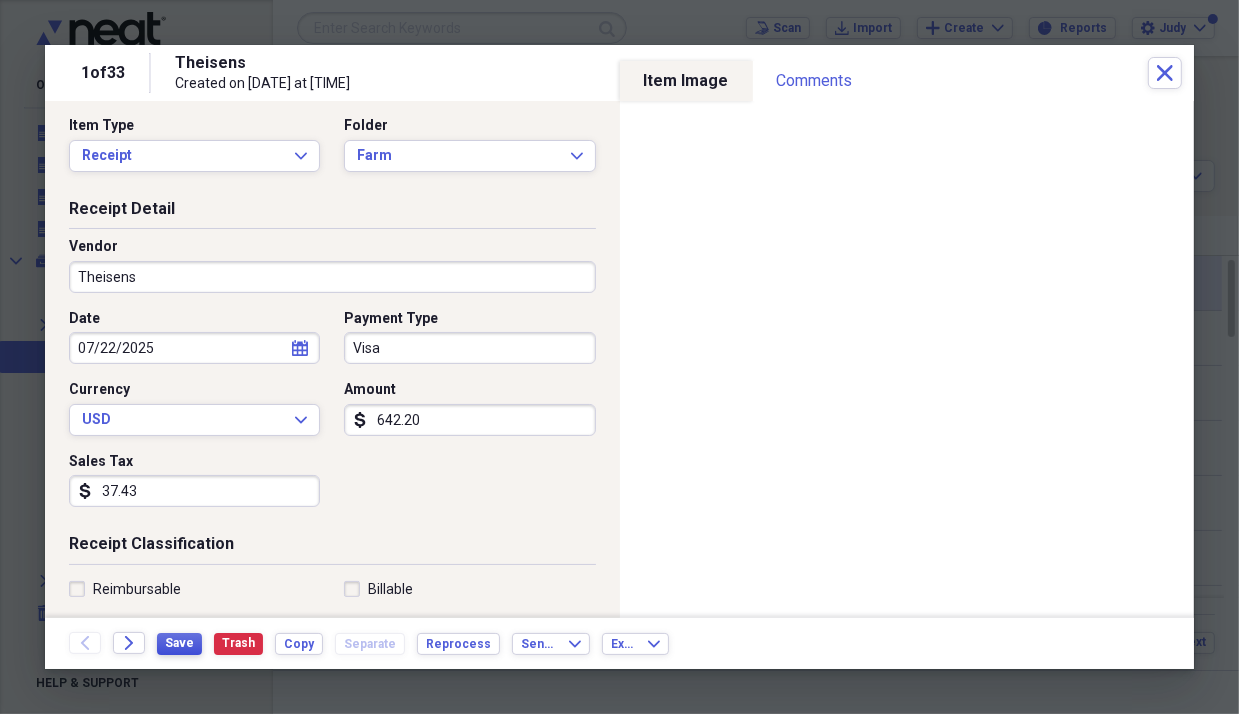scroll, scrollTop: 0, scrollLeft: 0, axis: both 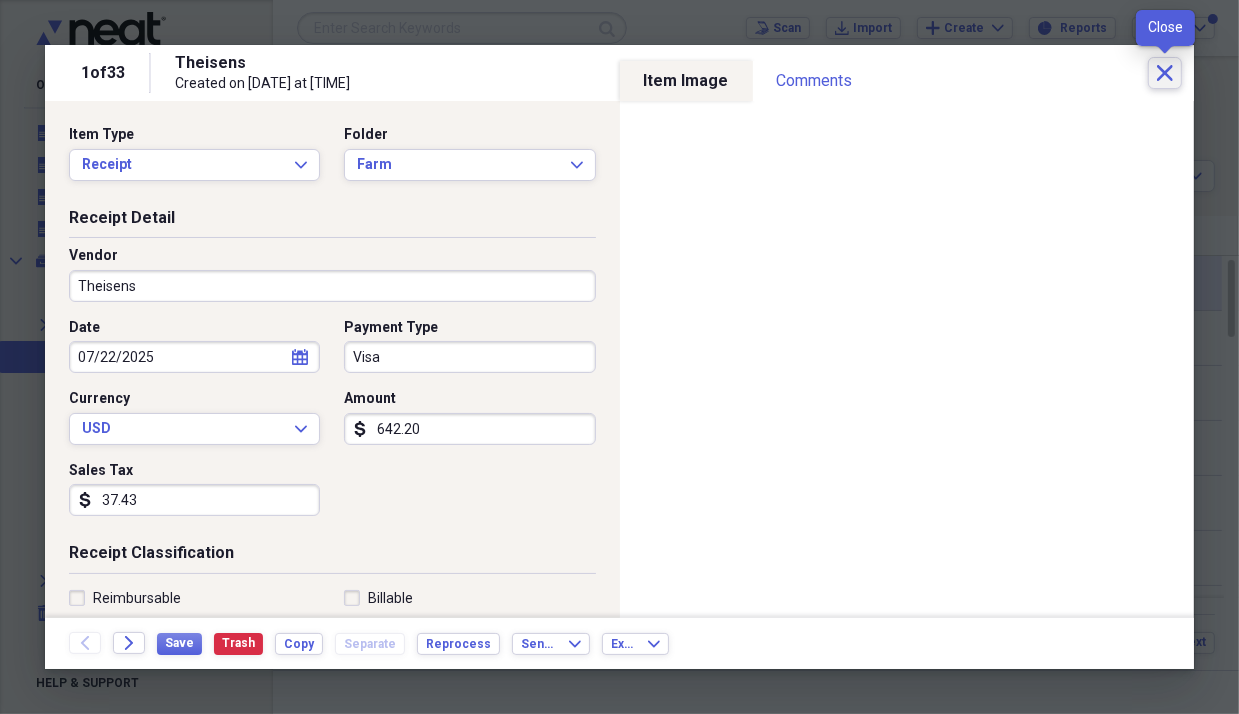 click on "Close" 